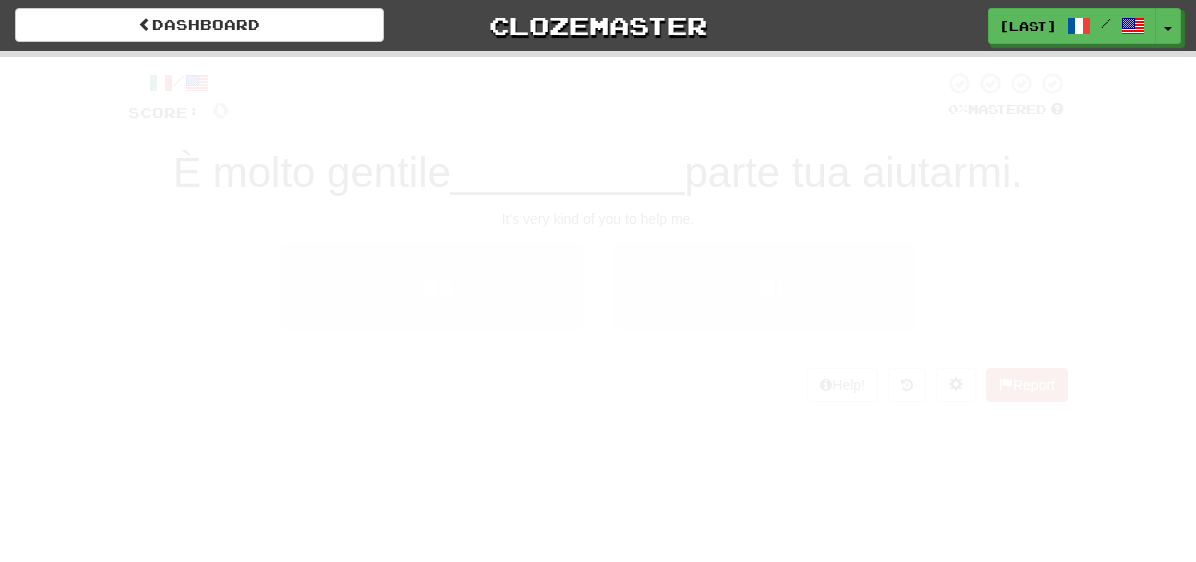 scroll, scrollTop: 0, scrollLeft: 0, axis: both 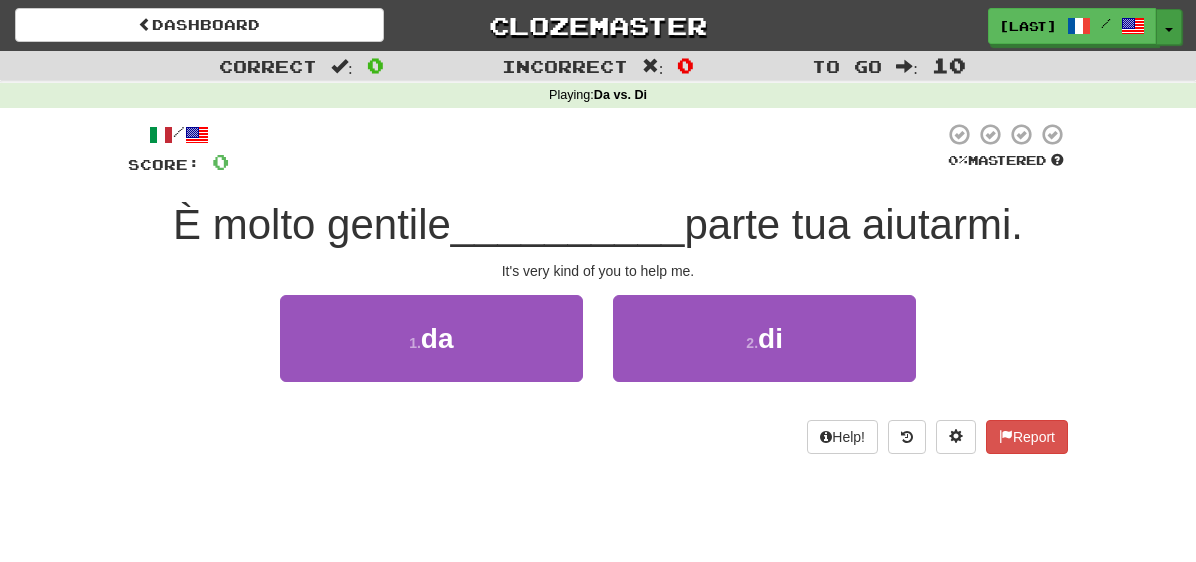 click on "Toggle Dropdown" at bounding box center (1169, 27) 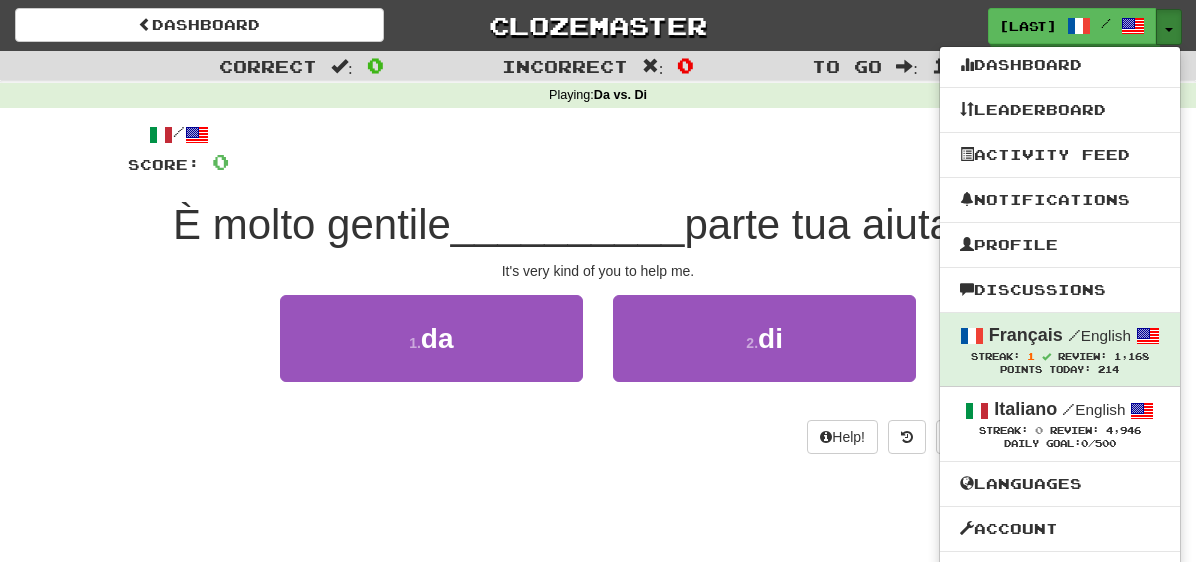 click on "Toggle Dropdown" at bounding box center (1169, 27) 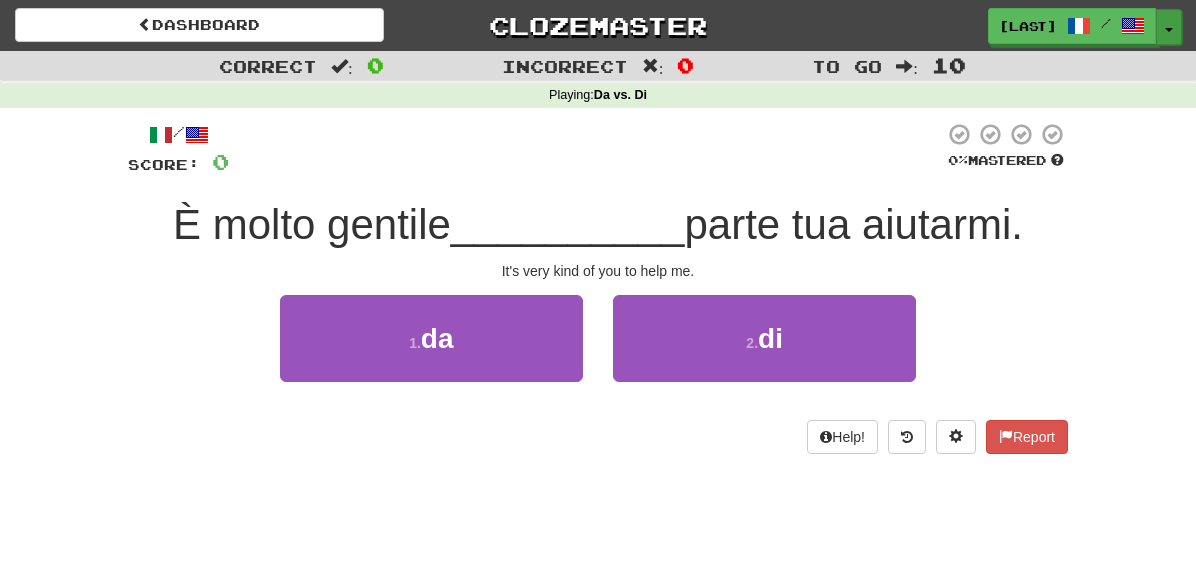 click on "Toggle Dropdown" at bounding box center (1169, 27) 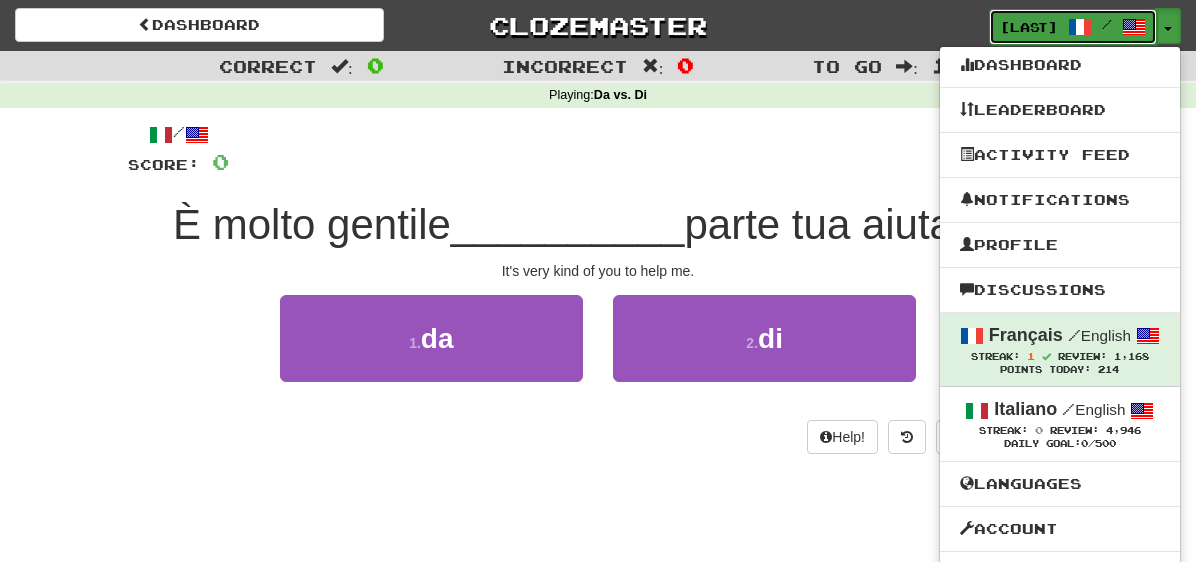 click on "/" at bounding box center (1107, 24) 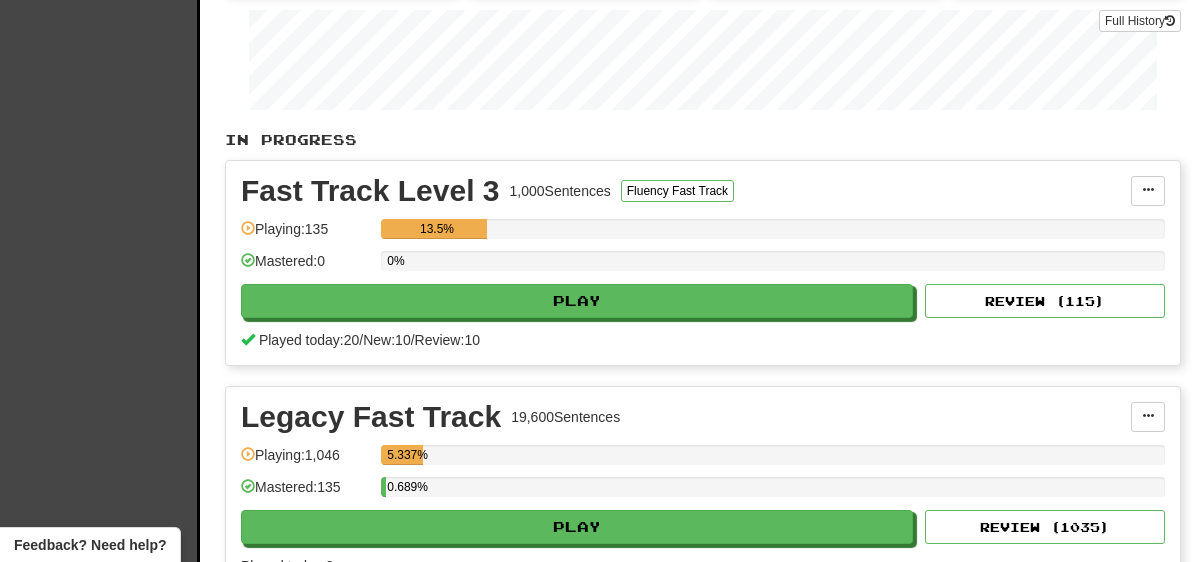 scroll, scrollTop: 341, scrollLeft: 0, axis: vertical 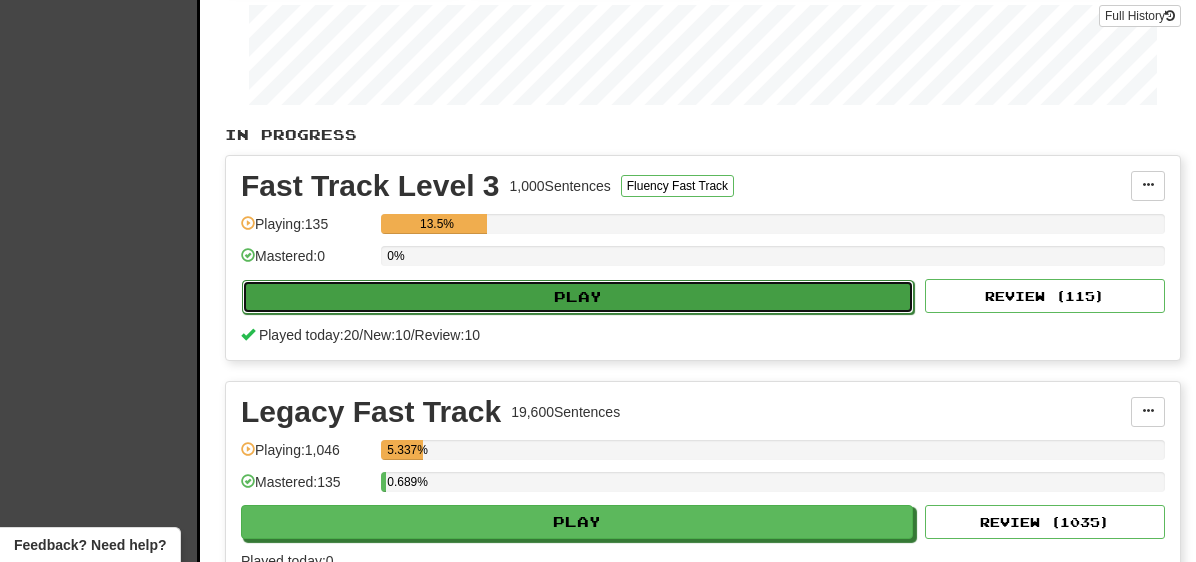 click on "Play" at bounding box center (578, 297) 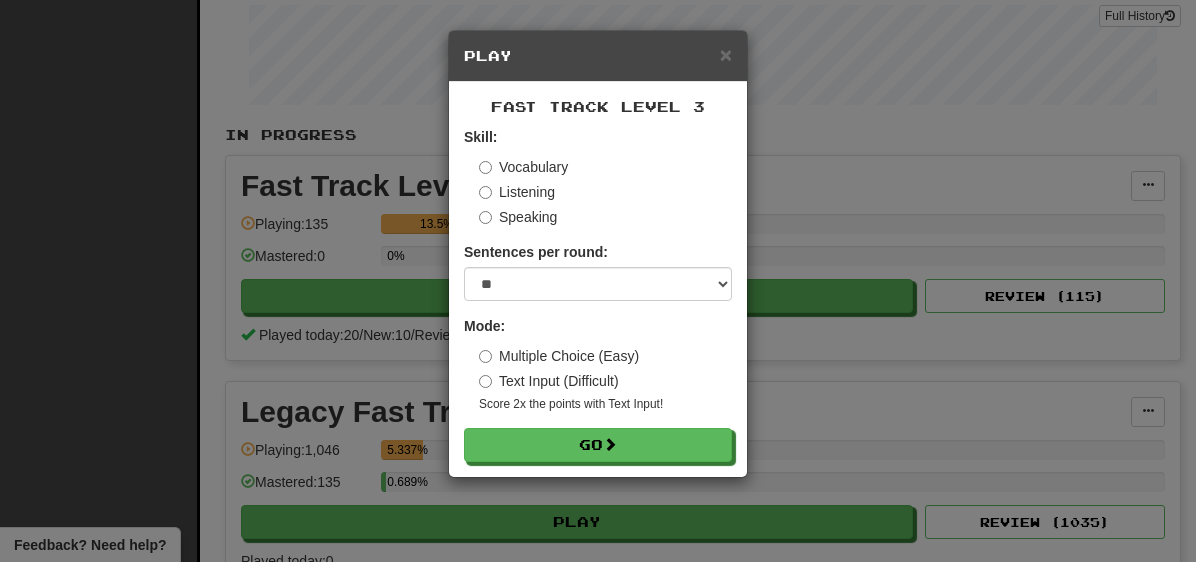 click on "× Play Fast Track Level 3 Skill: Vocabulary Listening Speaking Sentences per round: * ** ** ** ** ** *** ******** Mode: Multiple Choice (Easy) Text Input (Difficult) Score 2x the points with Text Input ! Go" at bounding box center (598, 281) 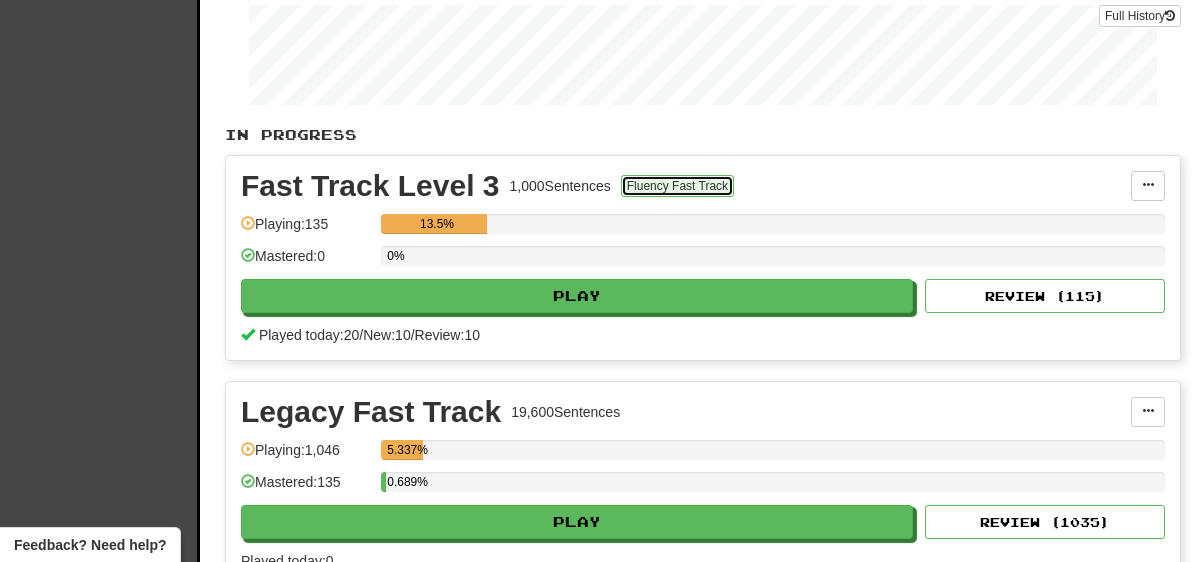 click on "Fluency Fast Track" at bounding box center (677, 186) 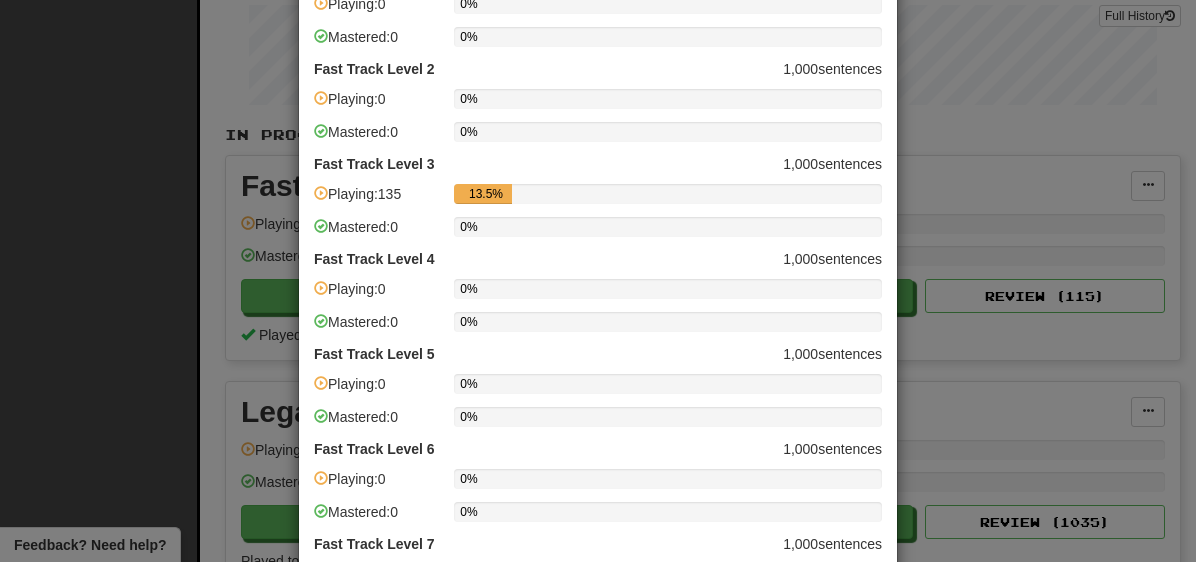 scroll, scrollTop: 136, scrollLeft: 0, axis: vertical 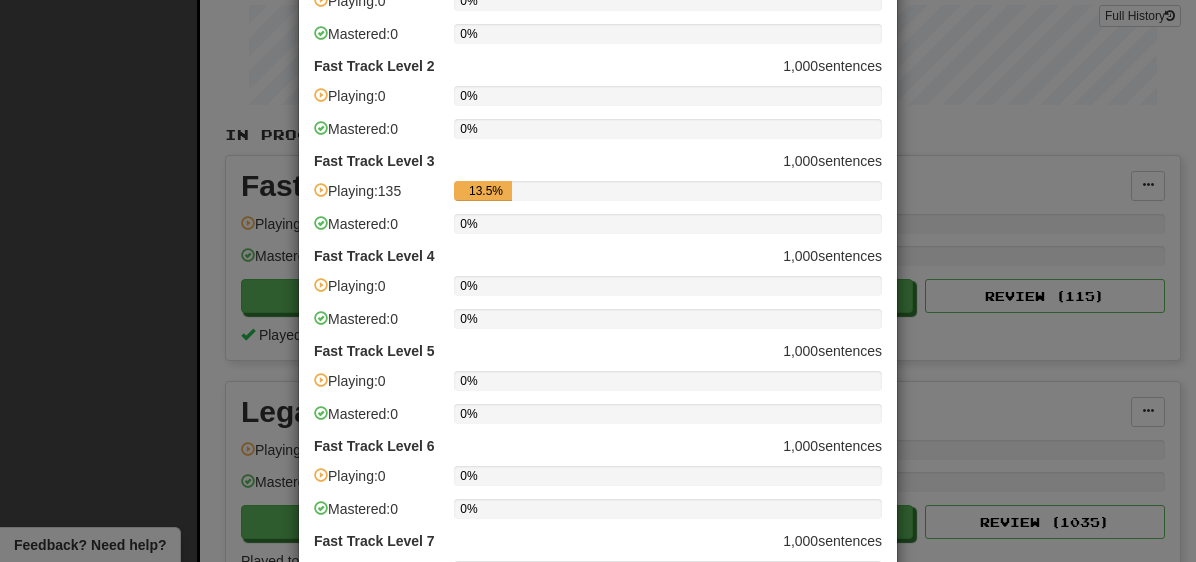 click on "Playing:  0" at bounding box center [379, 292] 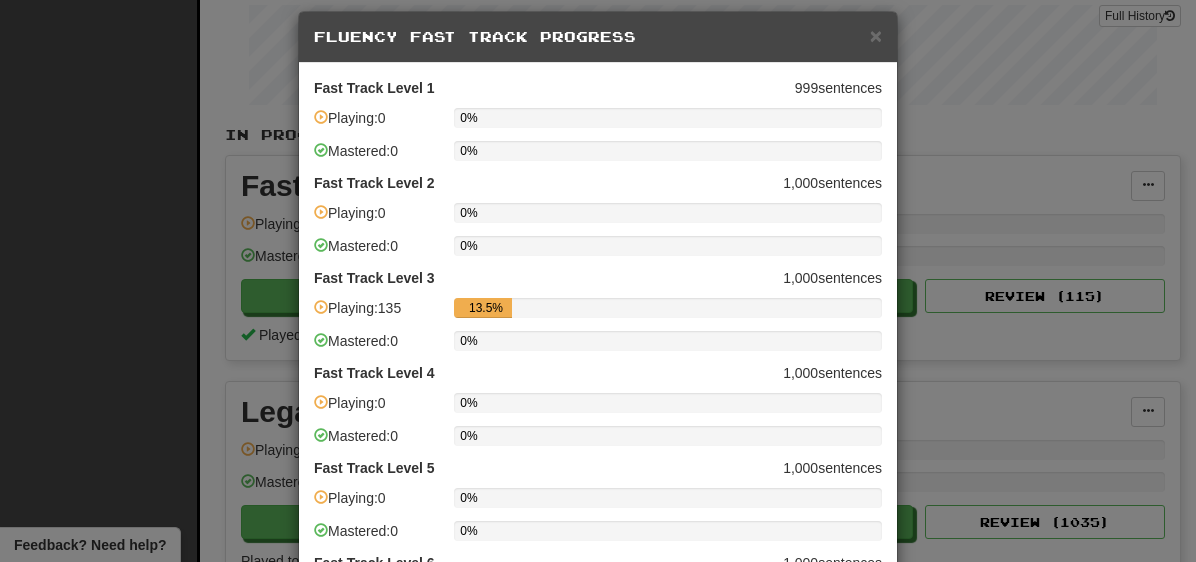 scroll, scrollTop: 0, scrollLeft: 0, axis: both 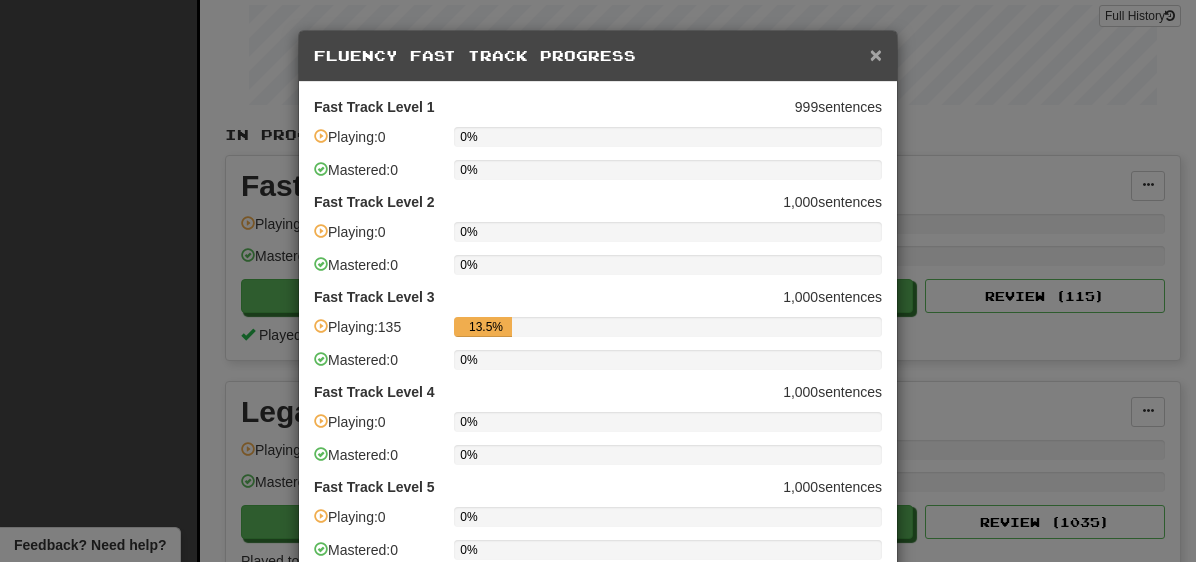 click on "×" at bounding box center (876, 54) 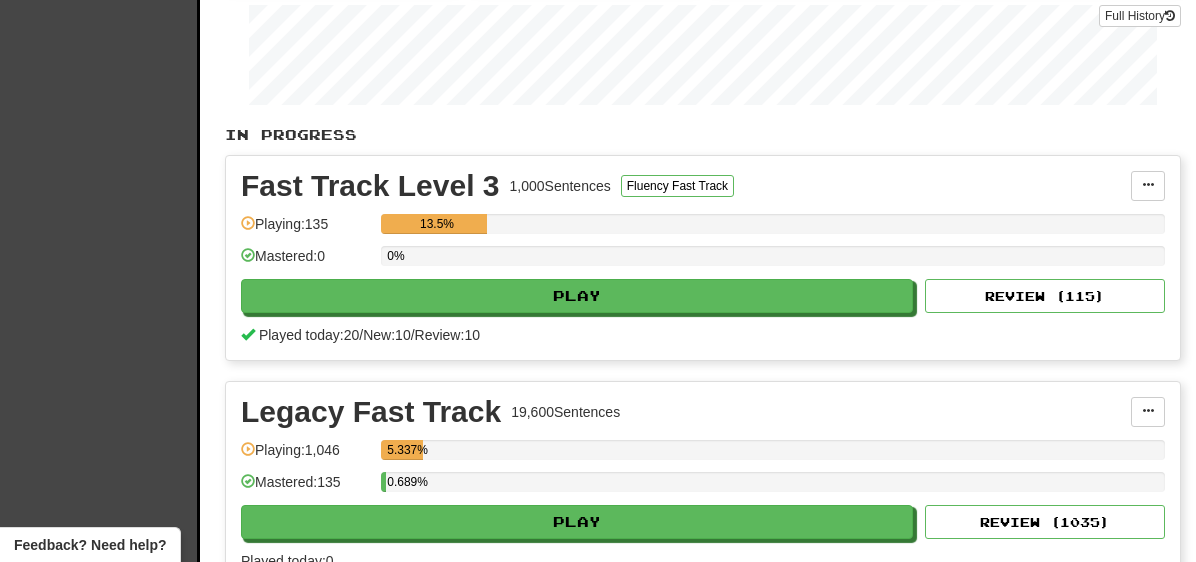 scroll, scrollTop: 343, scrollLeft: 0, axis: vertical 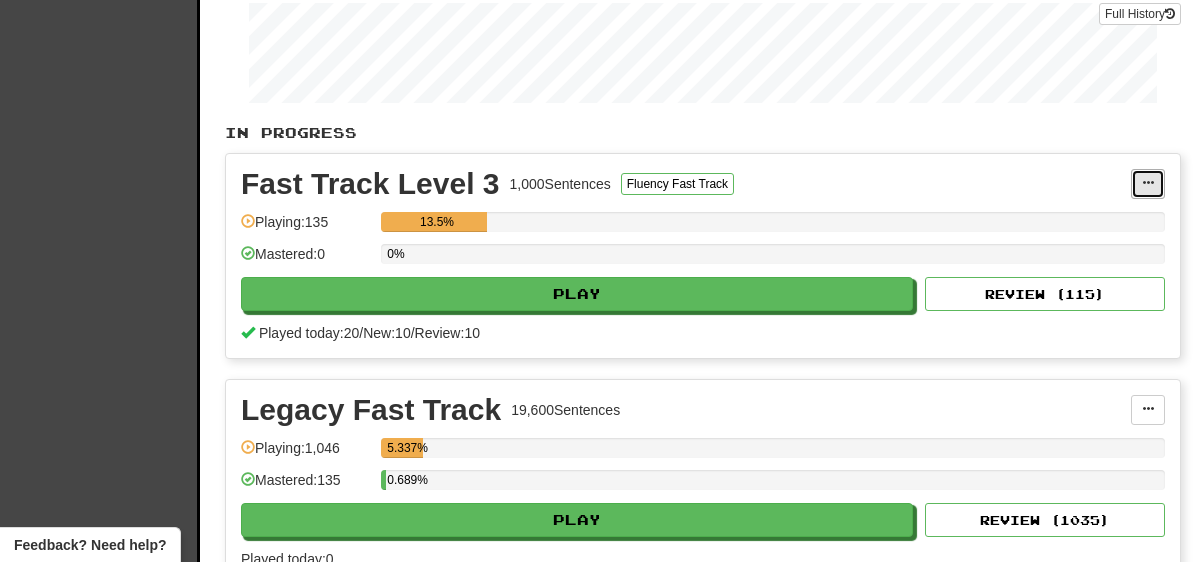 click at bounding box center [1148, 183] 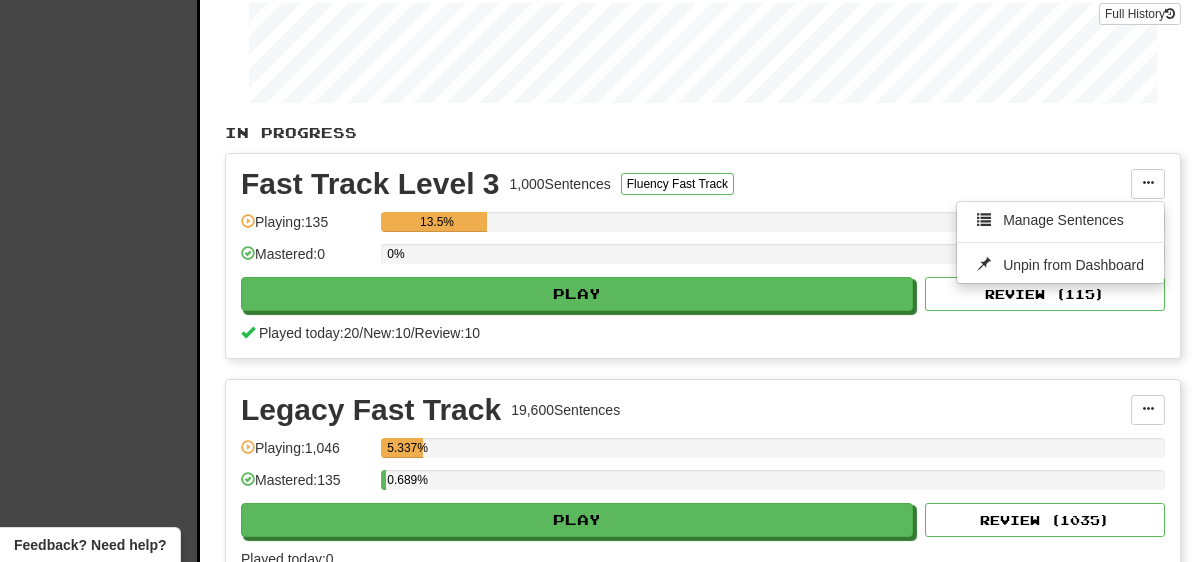 click on "Fast Track Level 3 1,000  Sentences Fluency Fast Track" at bounding box center [686, 184] 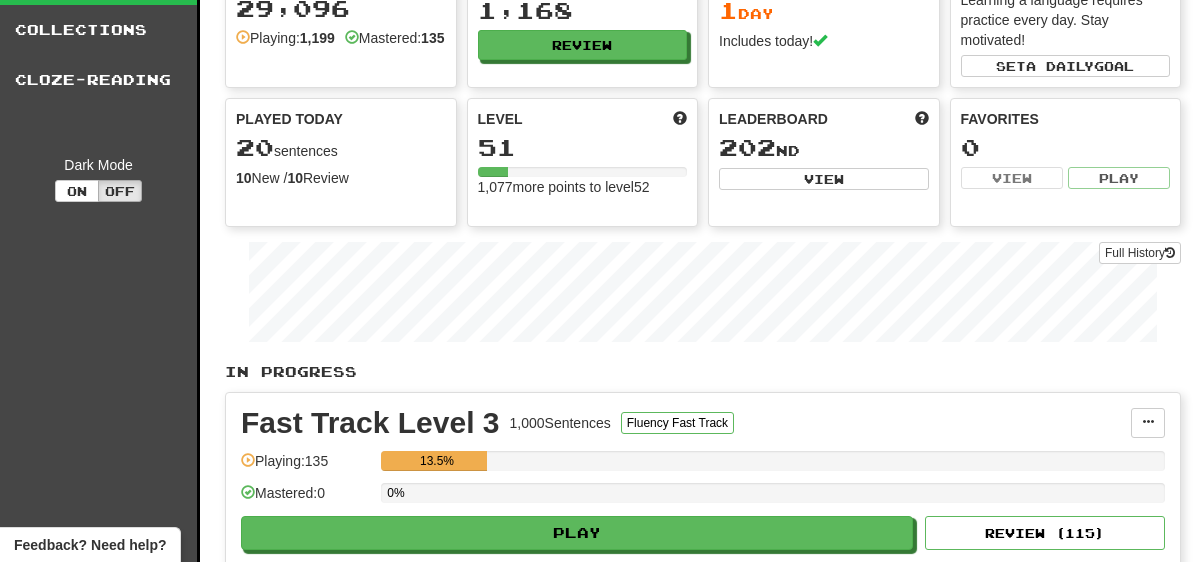 scroll, scrollTop: 104, scrollLeft: 0, axis: vertical 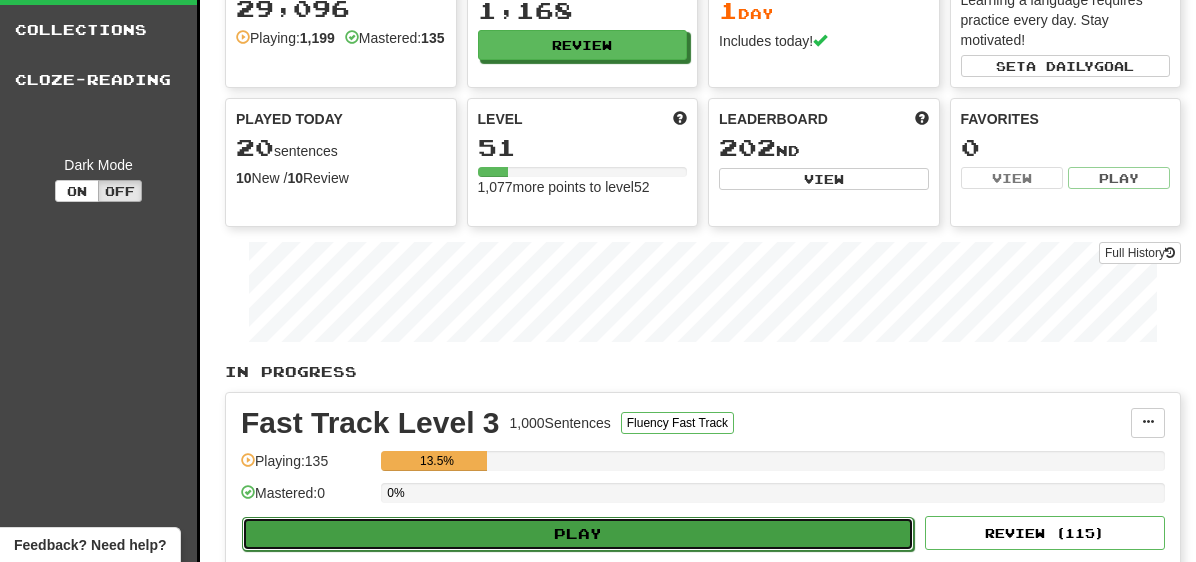 click on "Play" at bounding box center (578, 534) 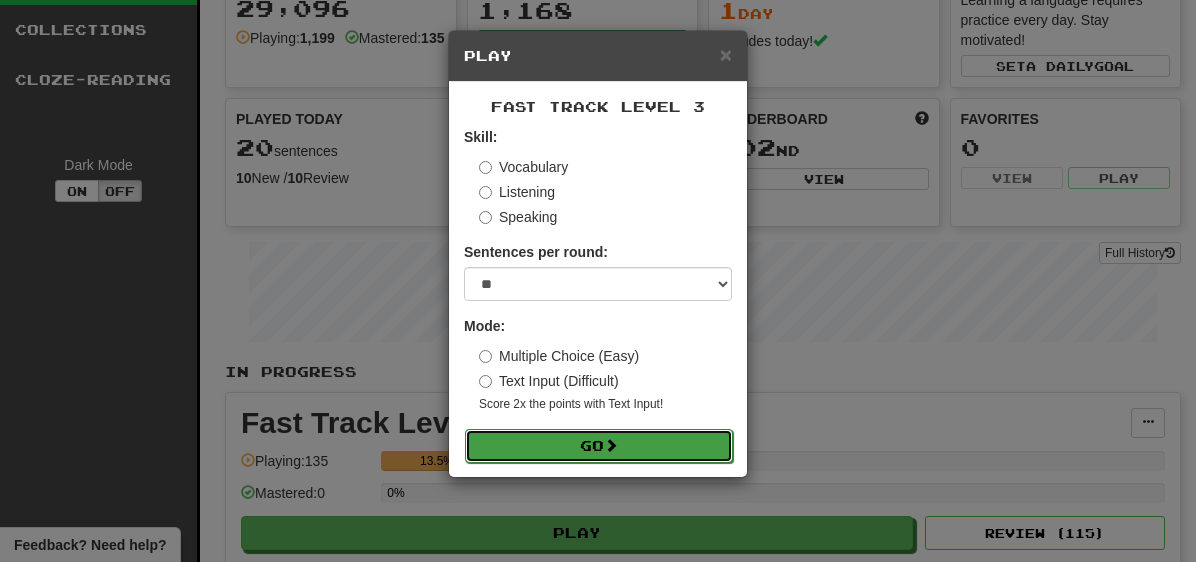 click on "Go" at bounding box center (599, 446) 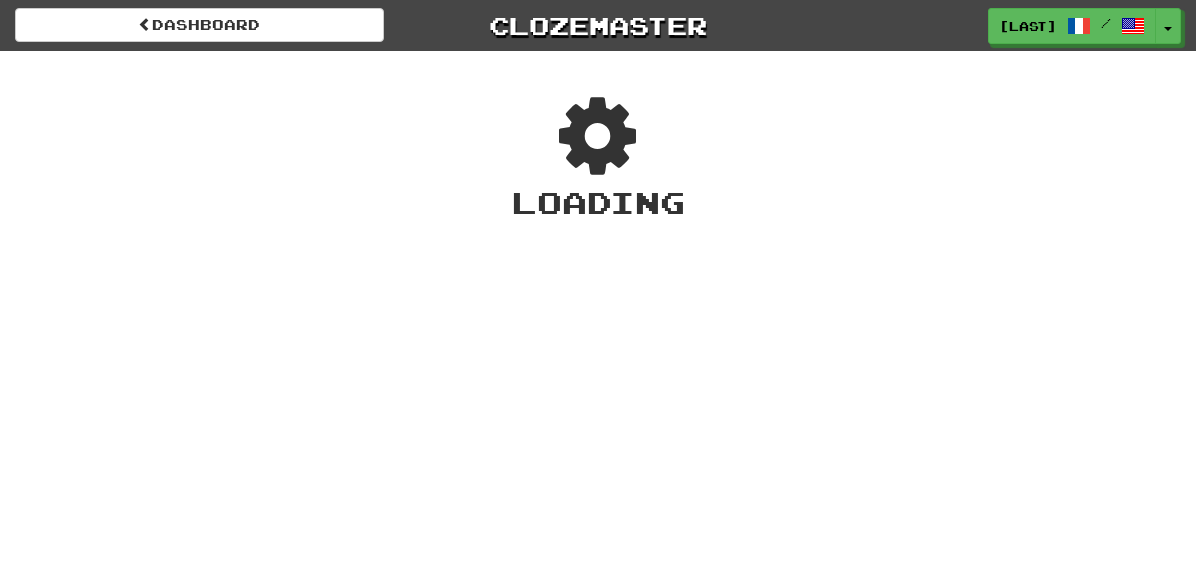 scroll, scrollTop: 0, scrollLeft: 0, axis: both 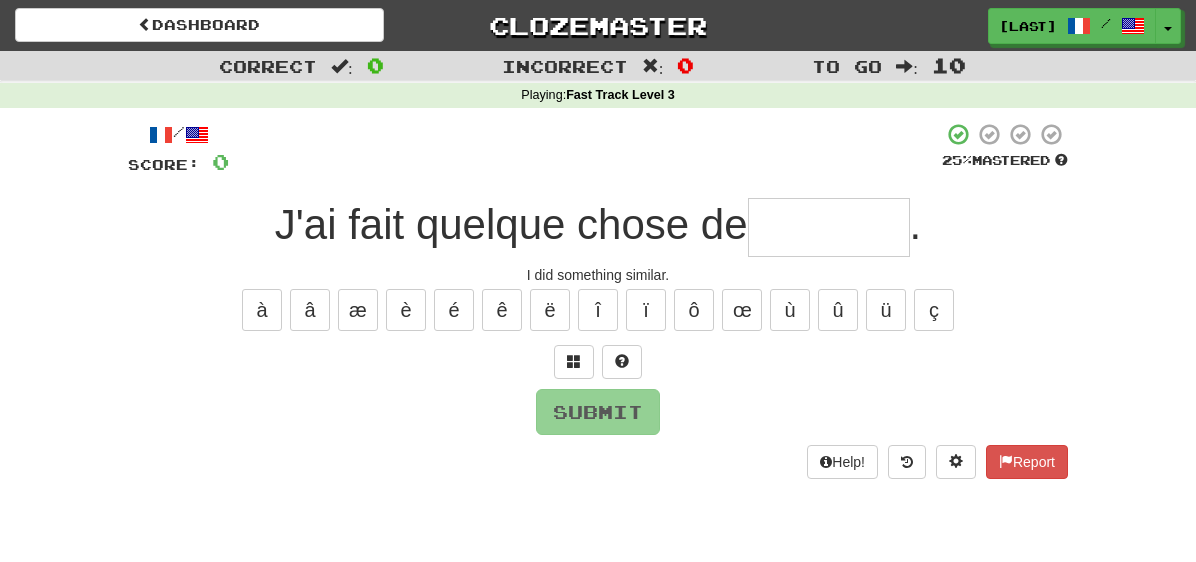 type on "*" 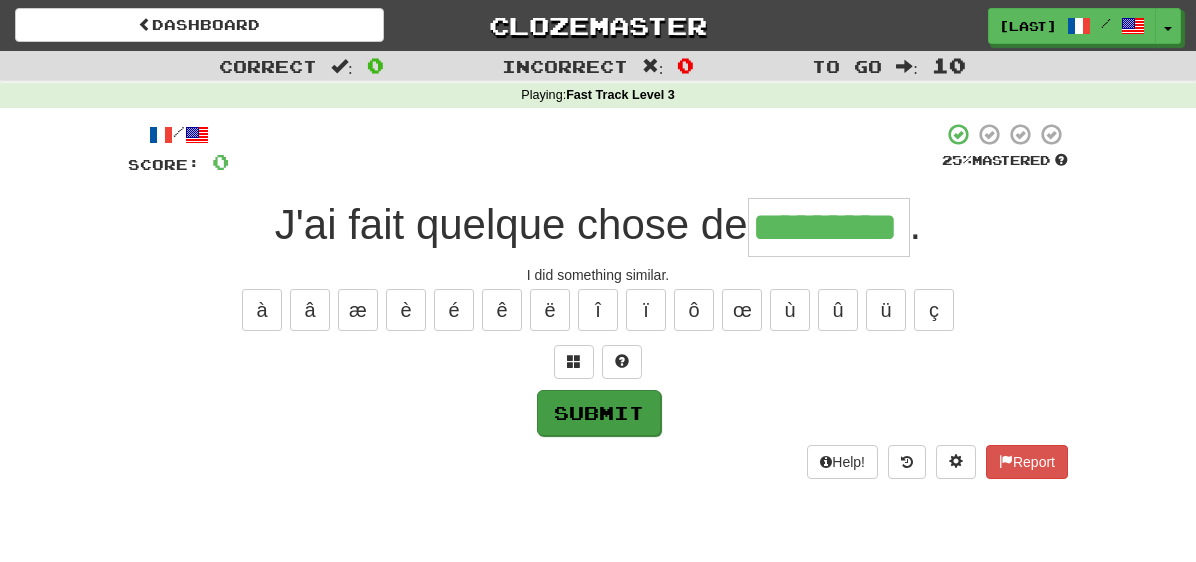 type on "*********" 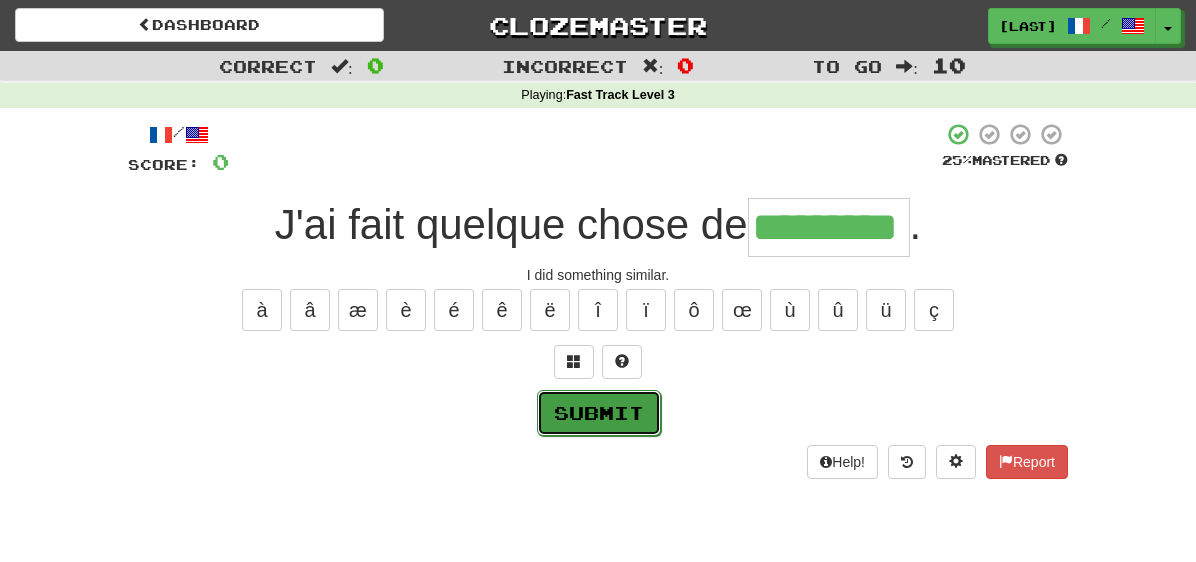 click on "Submit" at bounding box center (599, 413) 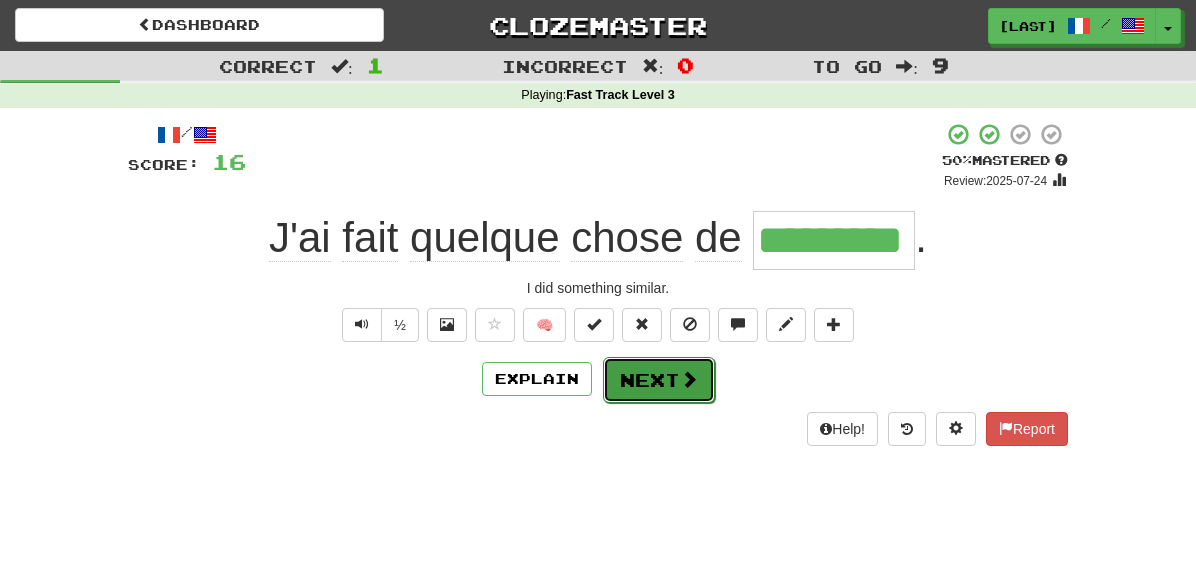 click on "Next" at bounding box center (659, 380) 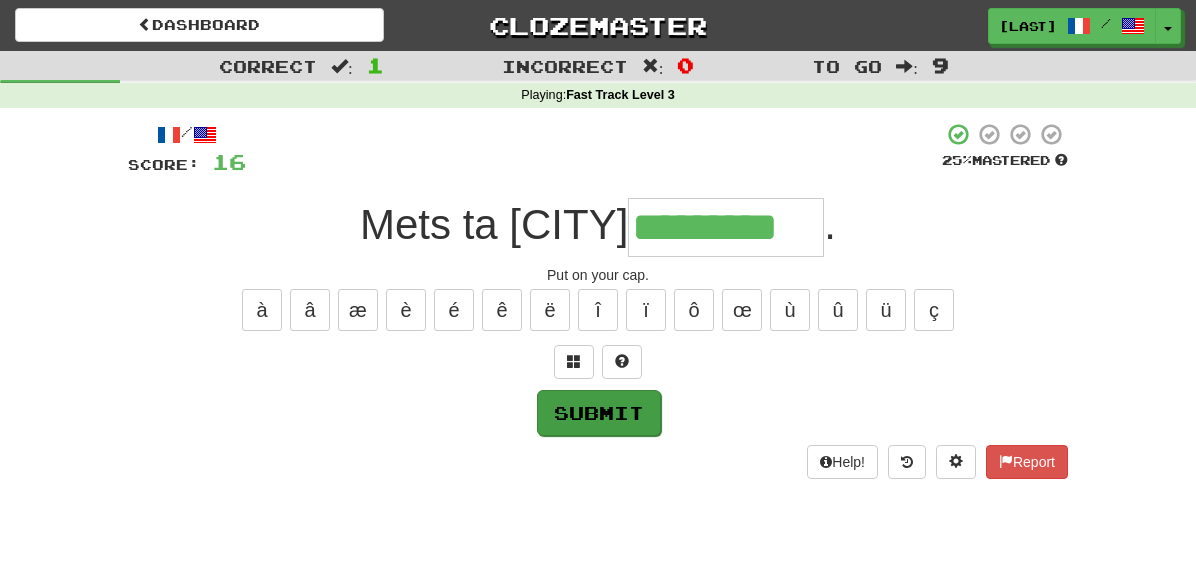 type on "*********" 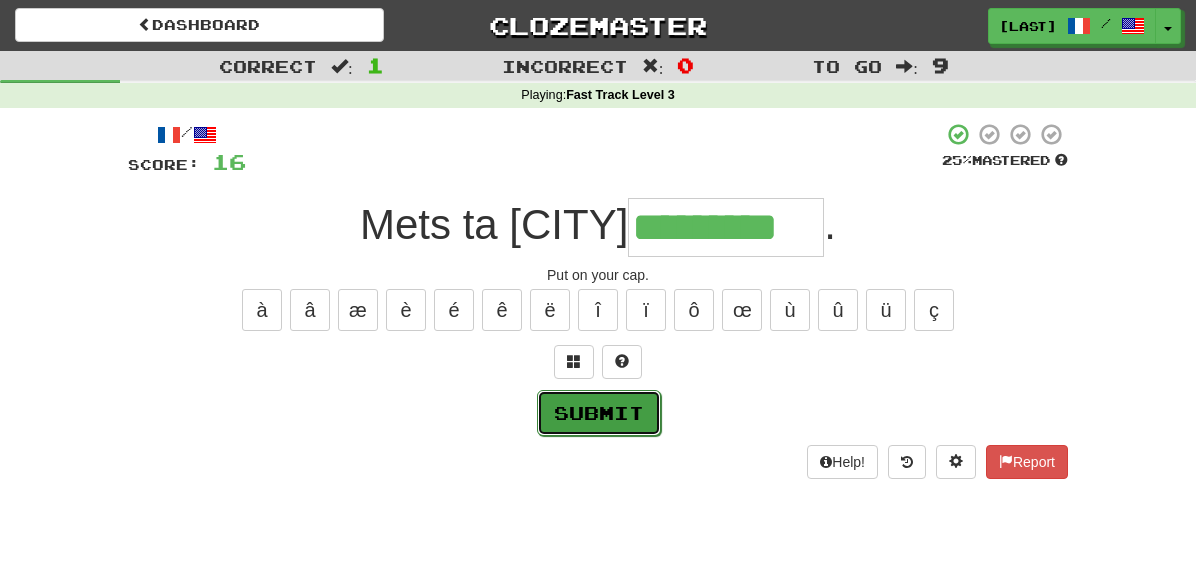 click on "Submit" at bounding box center [599, 413] 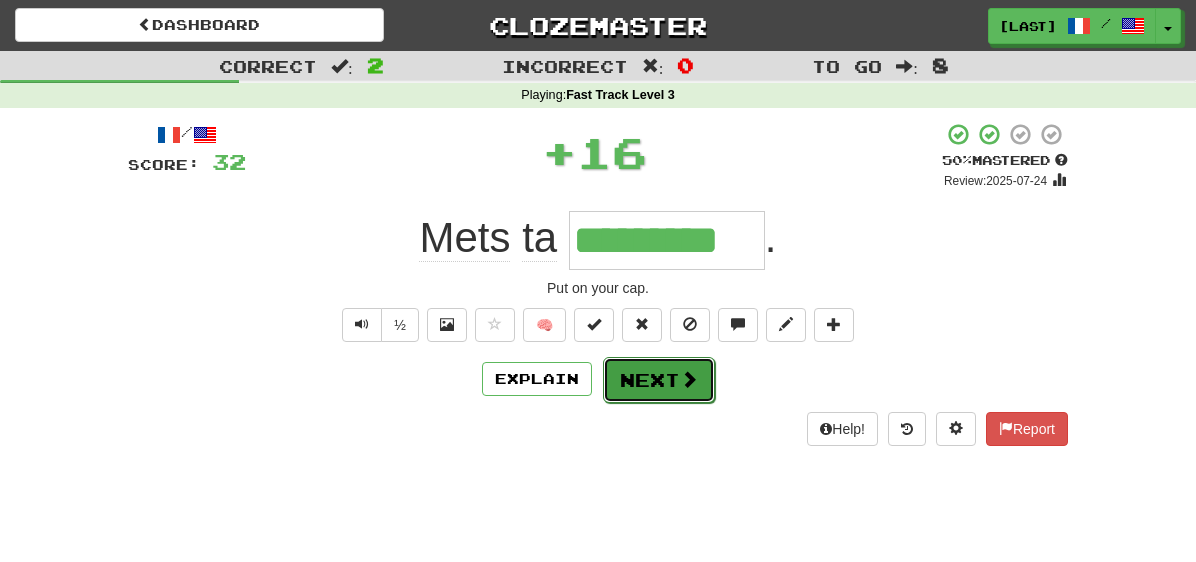 click on "Next" at bounding box center (659, 380) 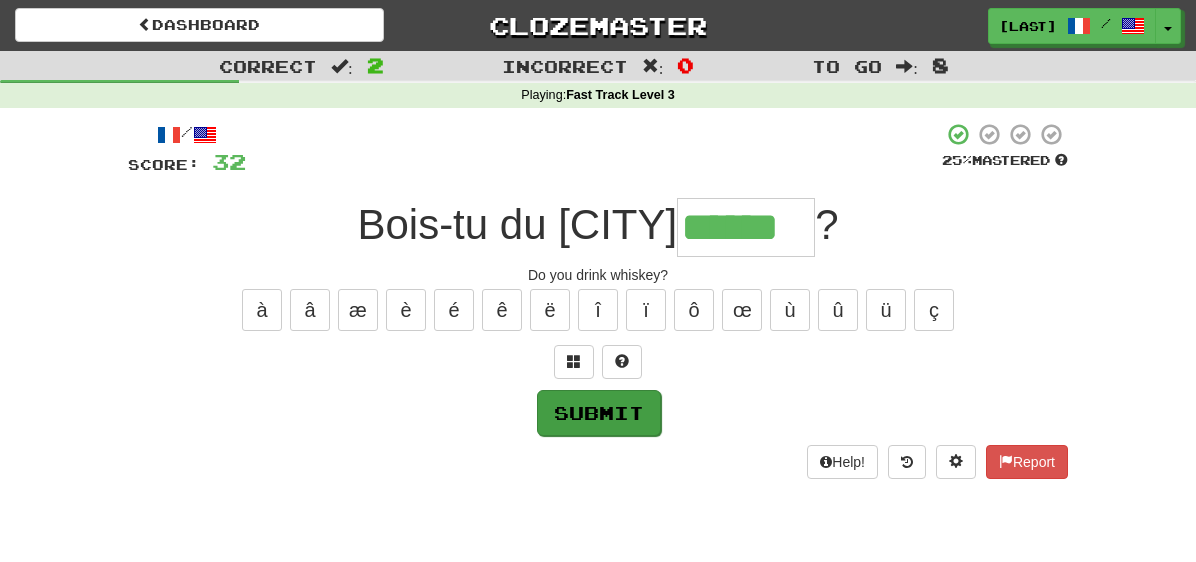 type on "******" 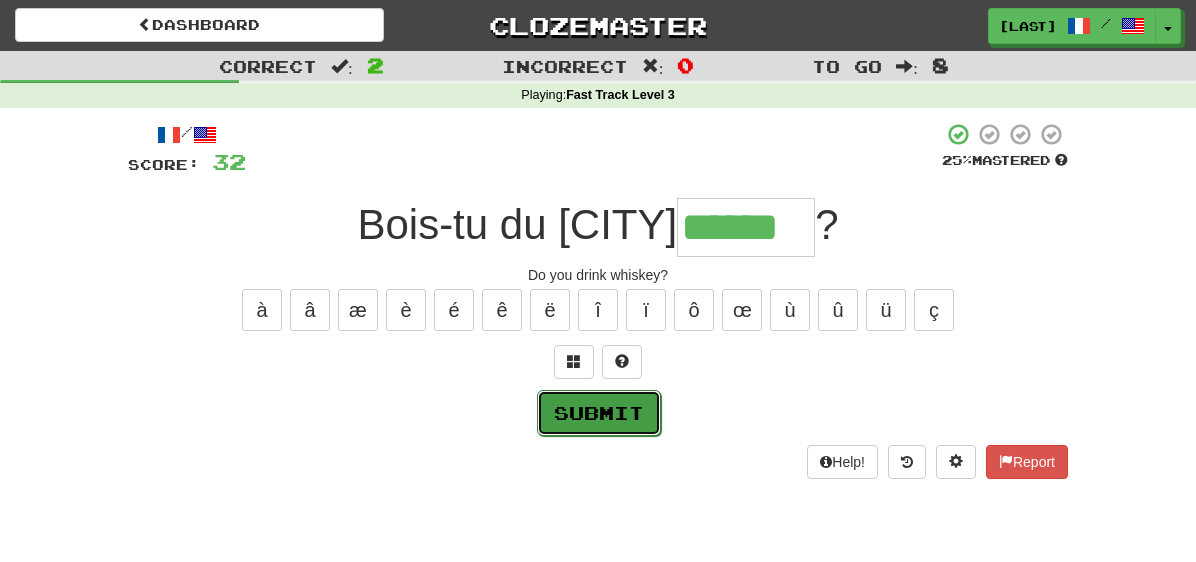 click on "Submit" at bounding box center (599, 413) 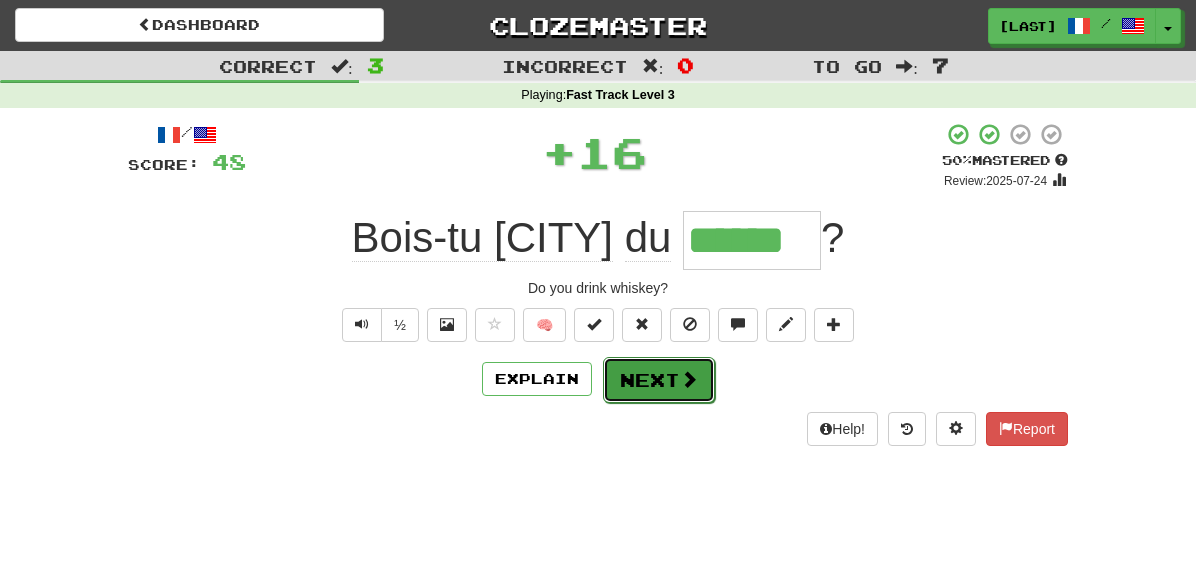 click on "Next" at bounding box center (659, 380) 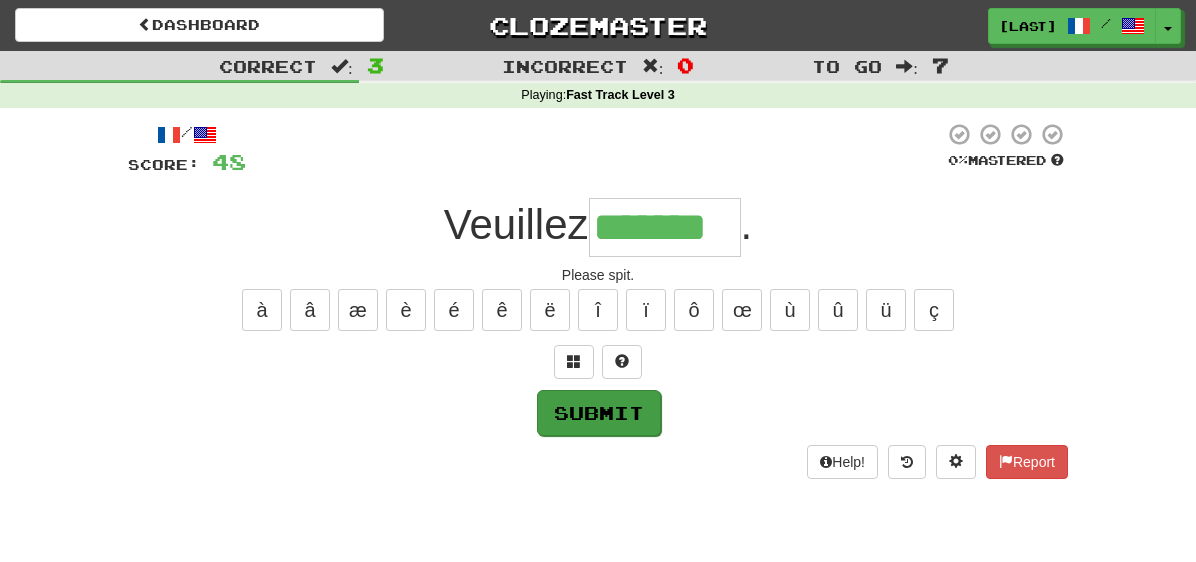 type on "*******" 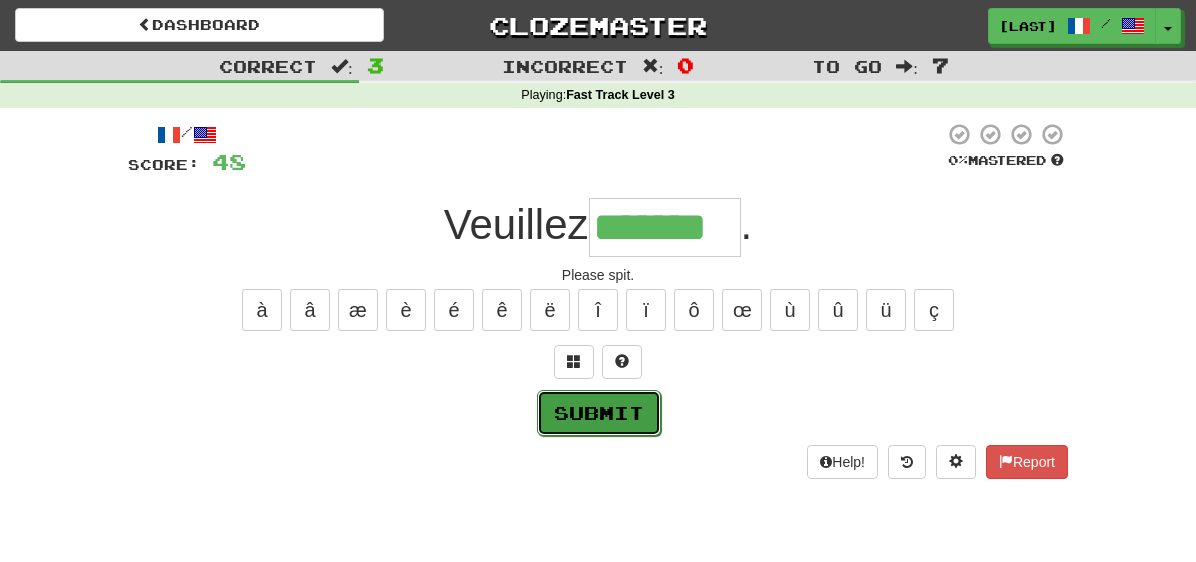 click on "Submit" at bounding box center (599, 413) 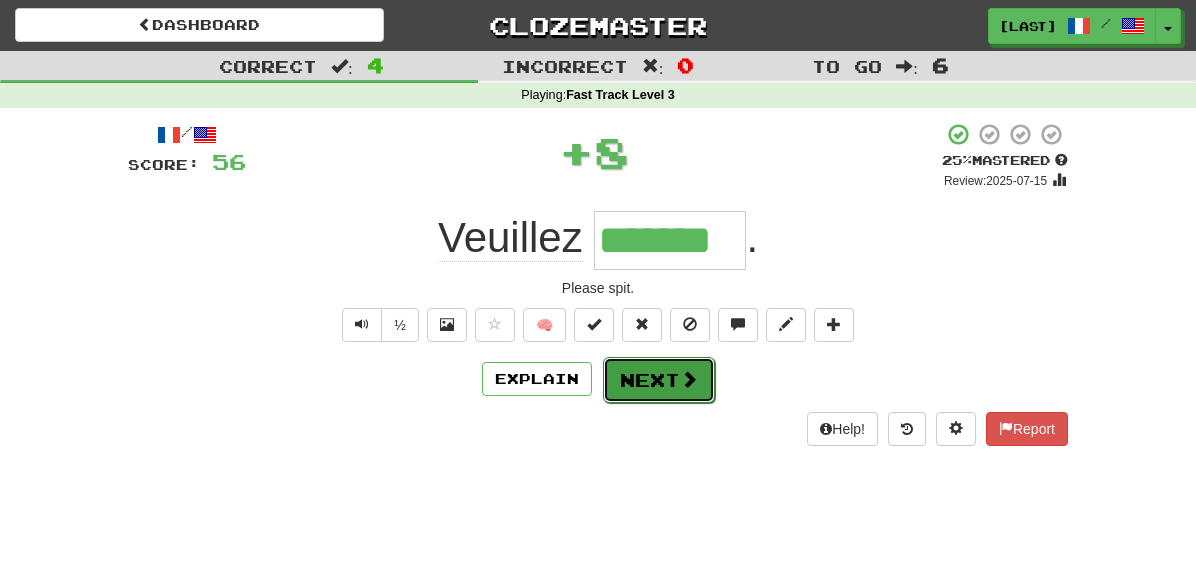 click on "Next" at bounding box center (659, 380) 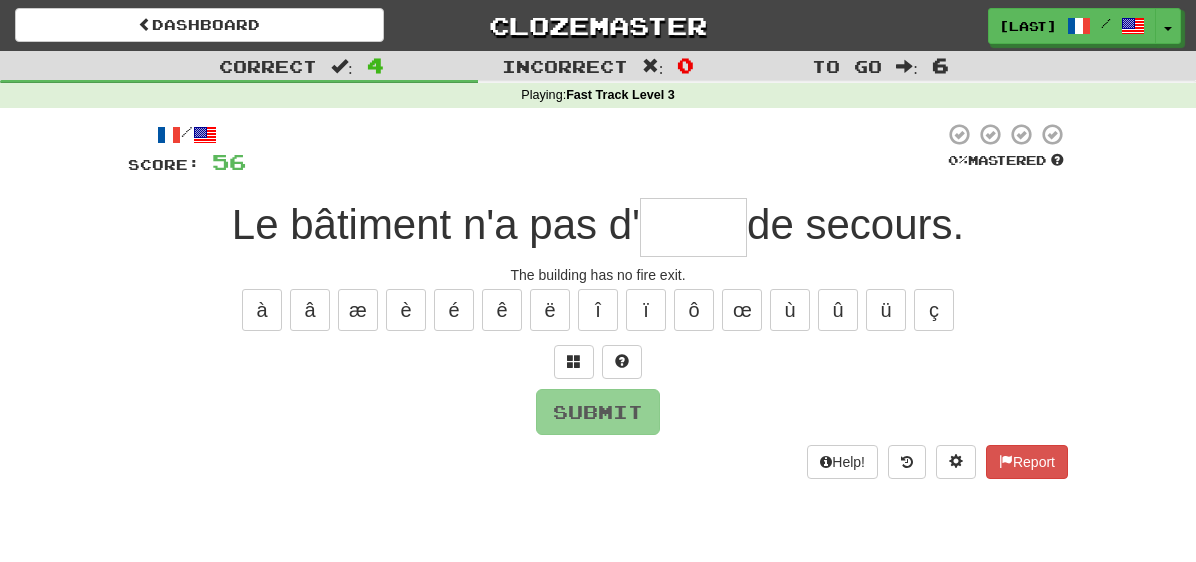 type on "*" 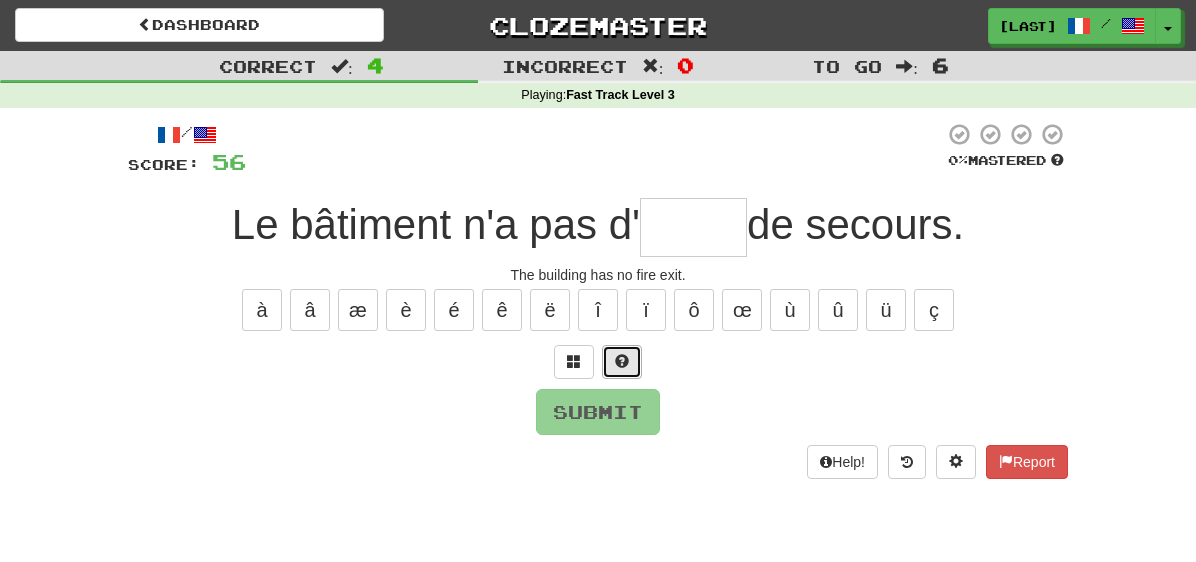 click at bounding box center [622, 361] 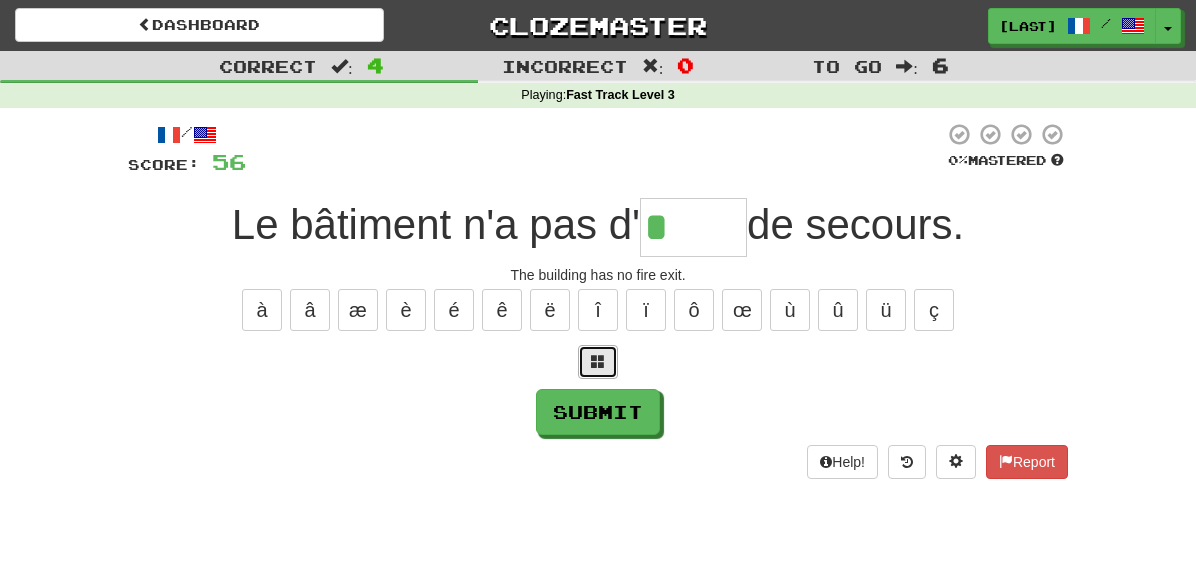 click at bounding box center (598, 362) 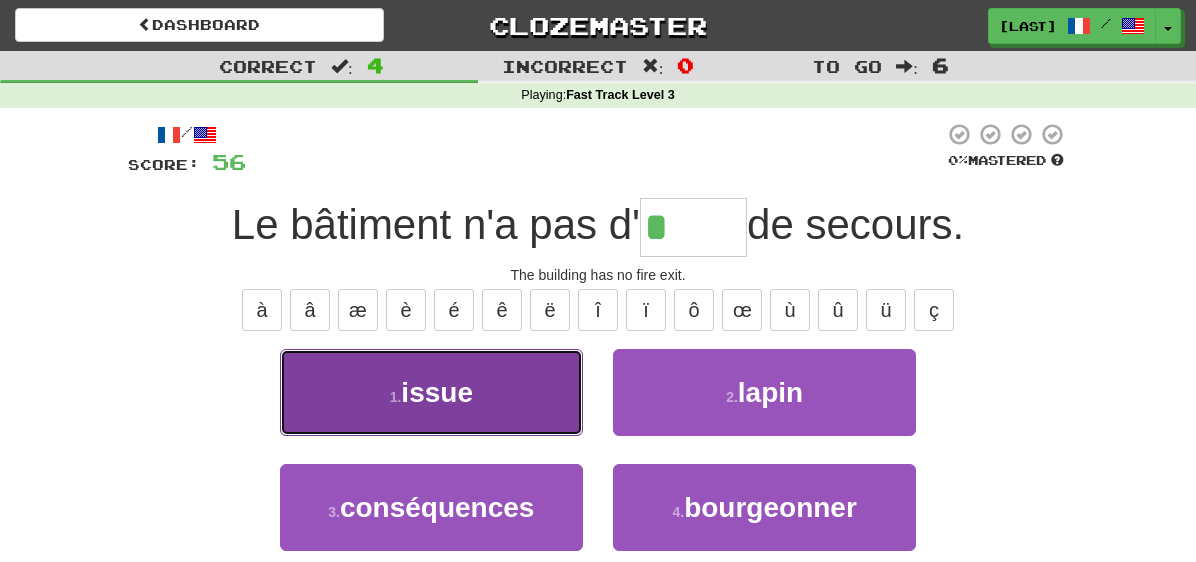 click on "1 .  issue" at bounding box center (431, 392) 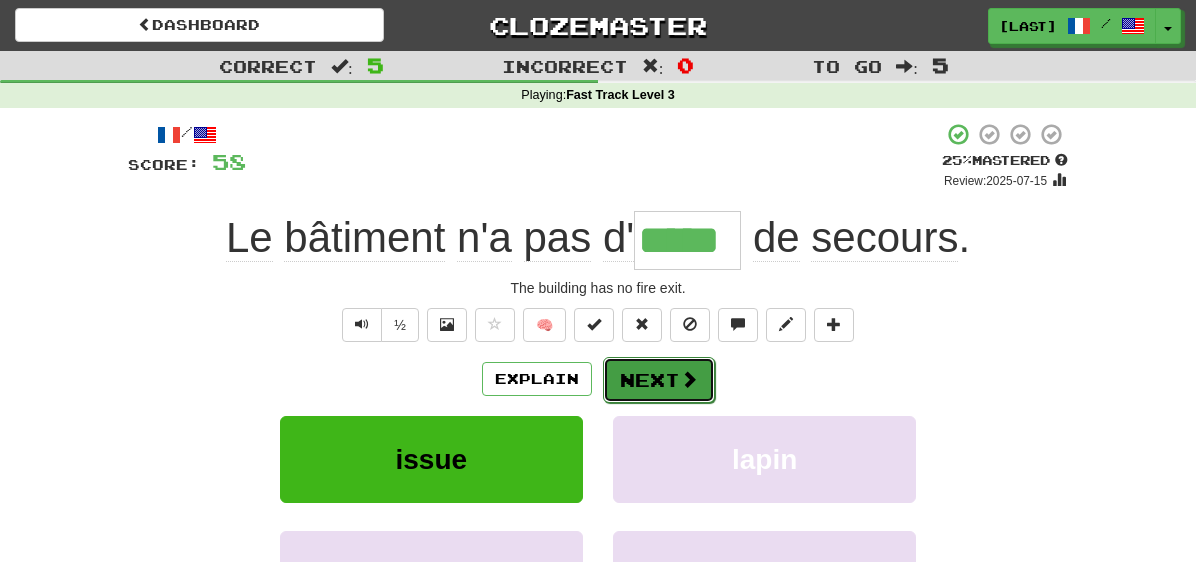 click on "Next" at bounding box center (659, 380) 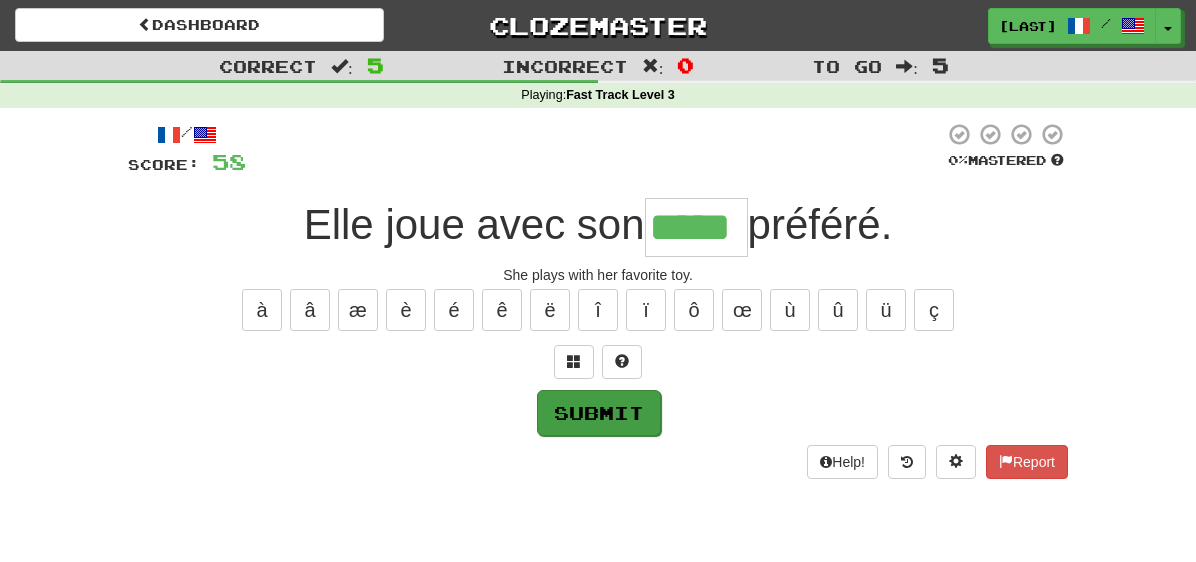 type on "*****" 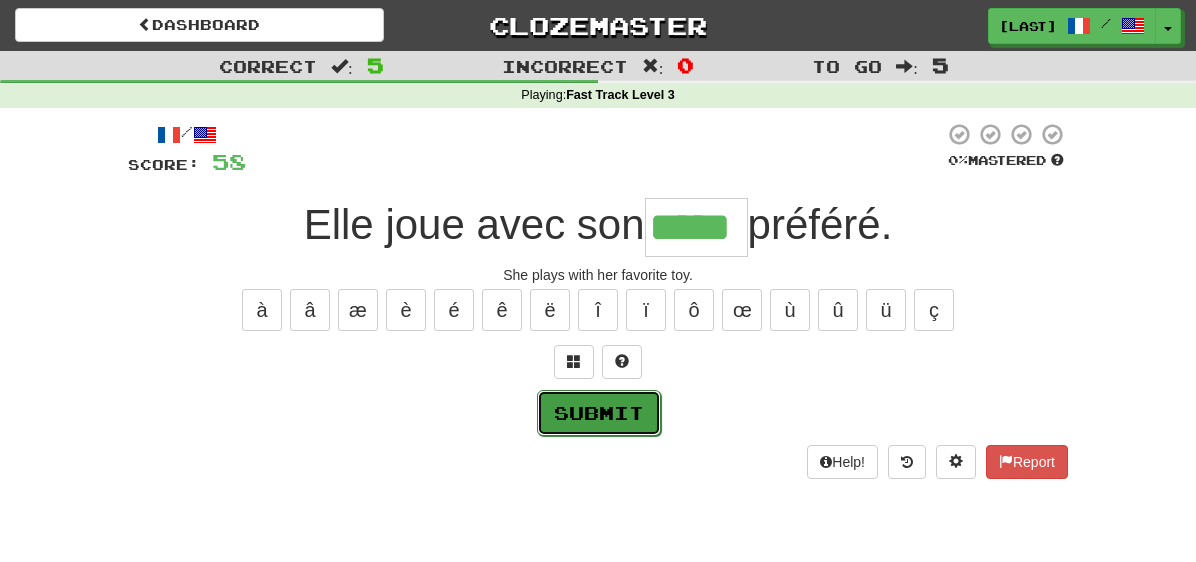 click on "Submit" at bounding box center [599, 413] 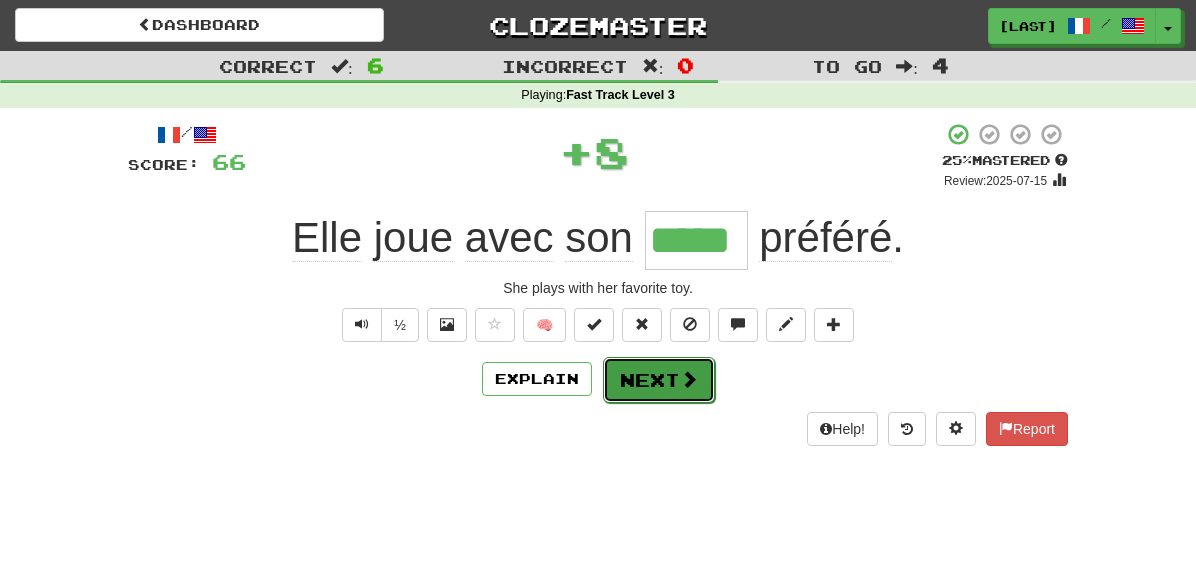 click on "Next" at bounding box center (659, 380) 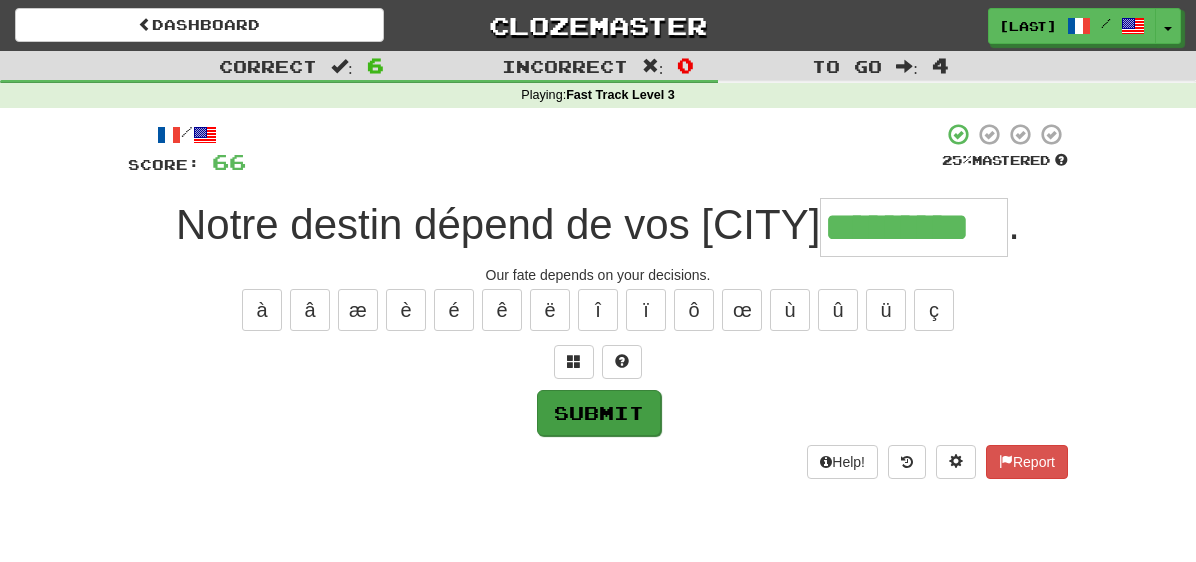 type on "*********" 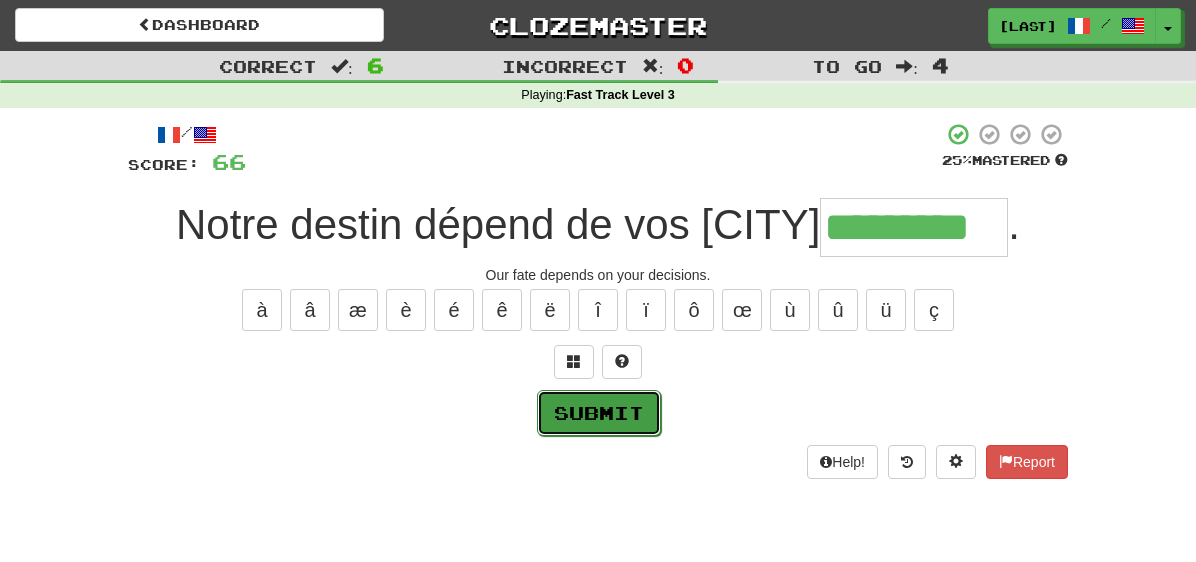 click on "Submit" at bounding box center [599, 413] 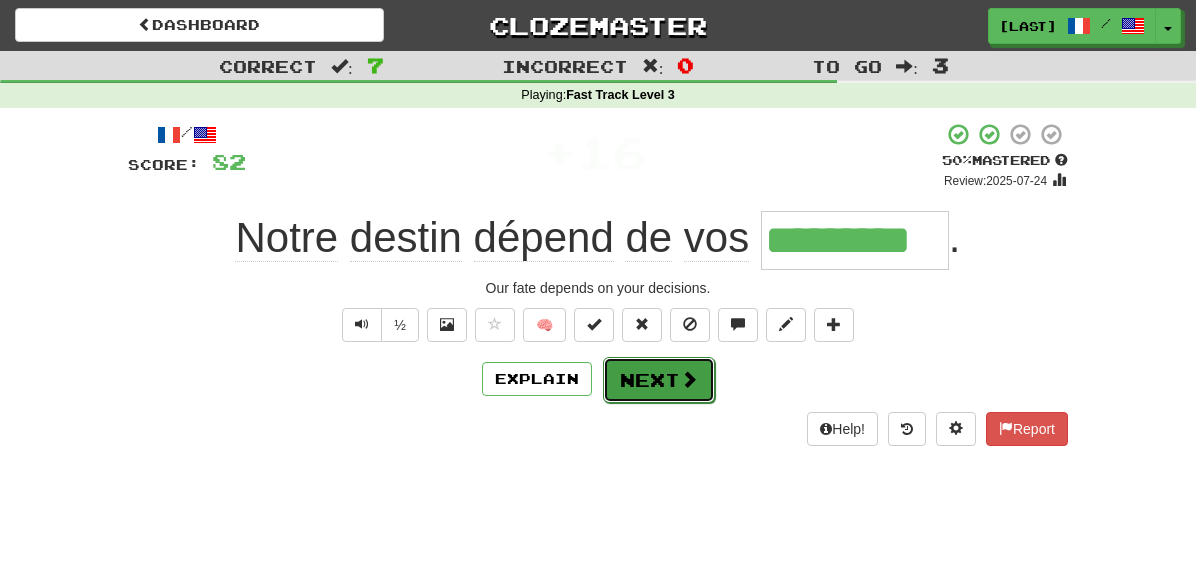 click on "Next" at bounding box center (659, 380) 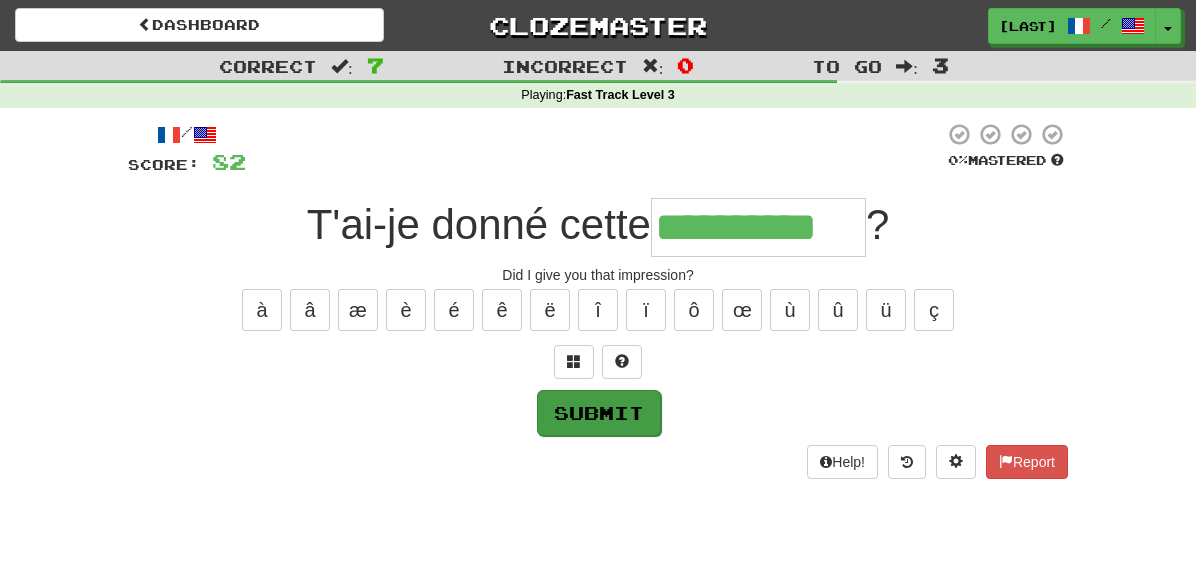 type on "**********" 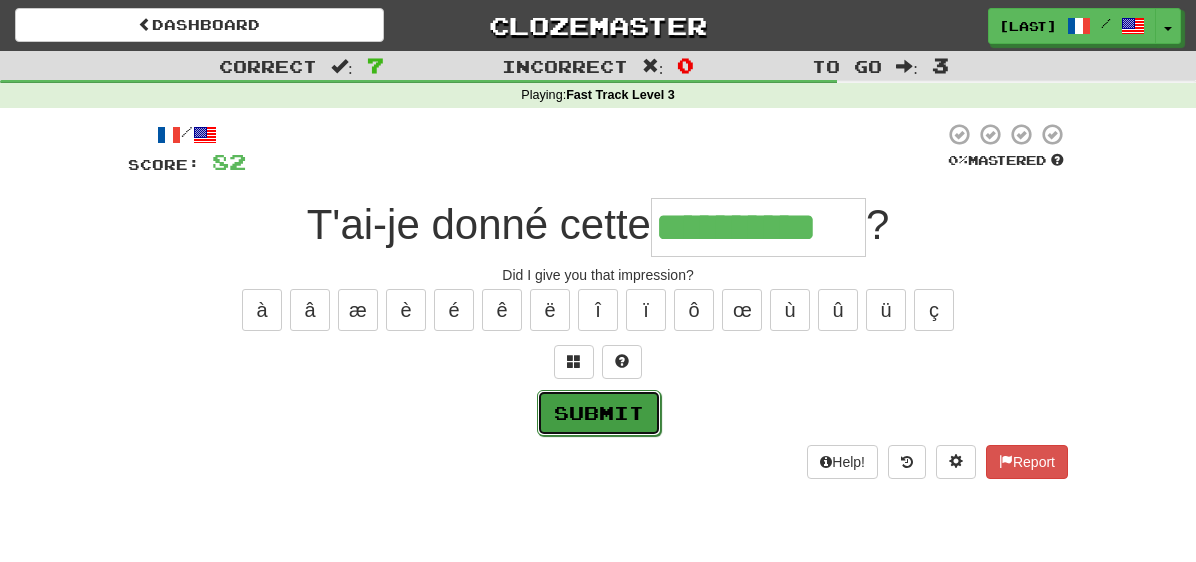 click on "Submit" at bounding box center (599, 413) 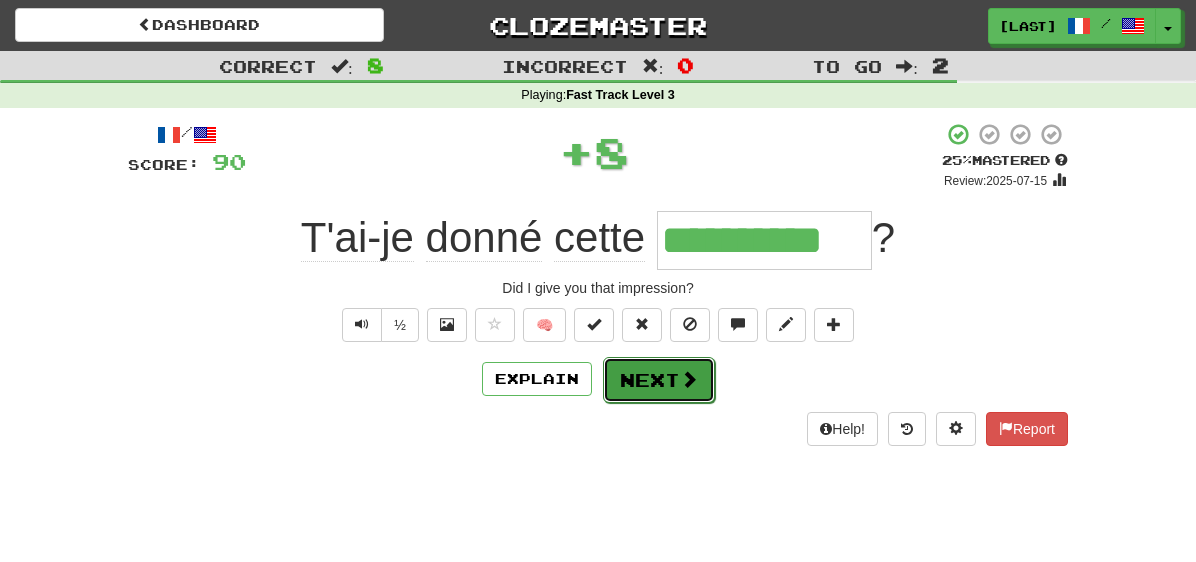 click on "Next" at bounding box center [659, 380] 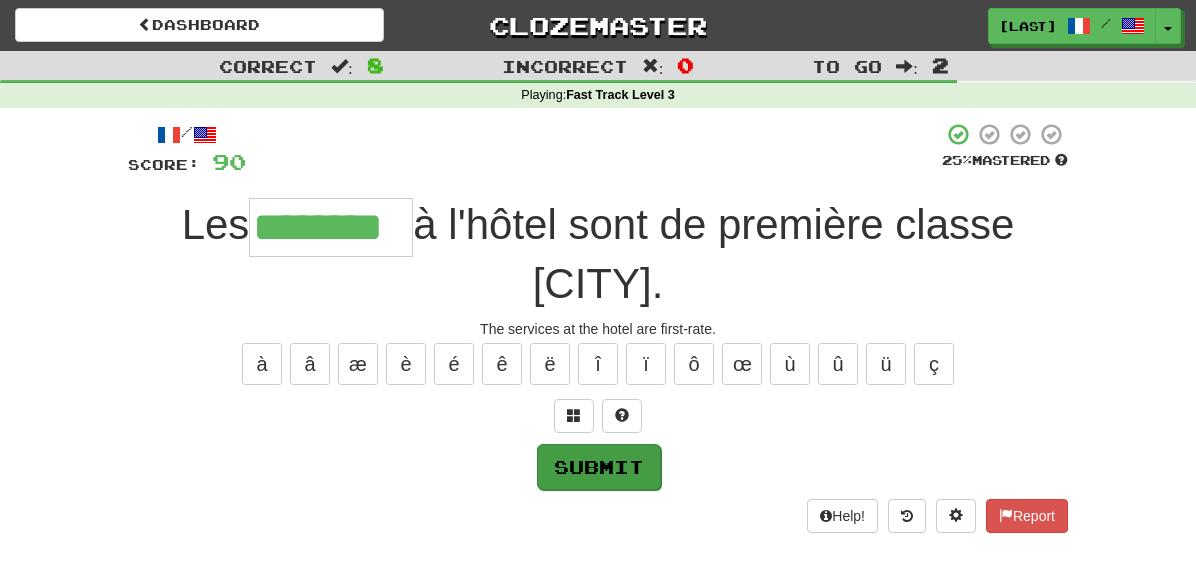 type on "********" 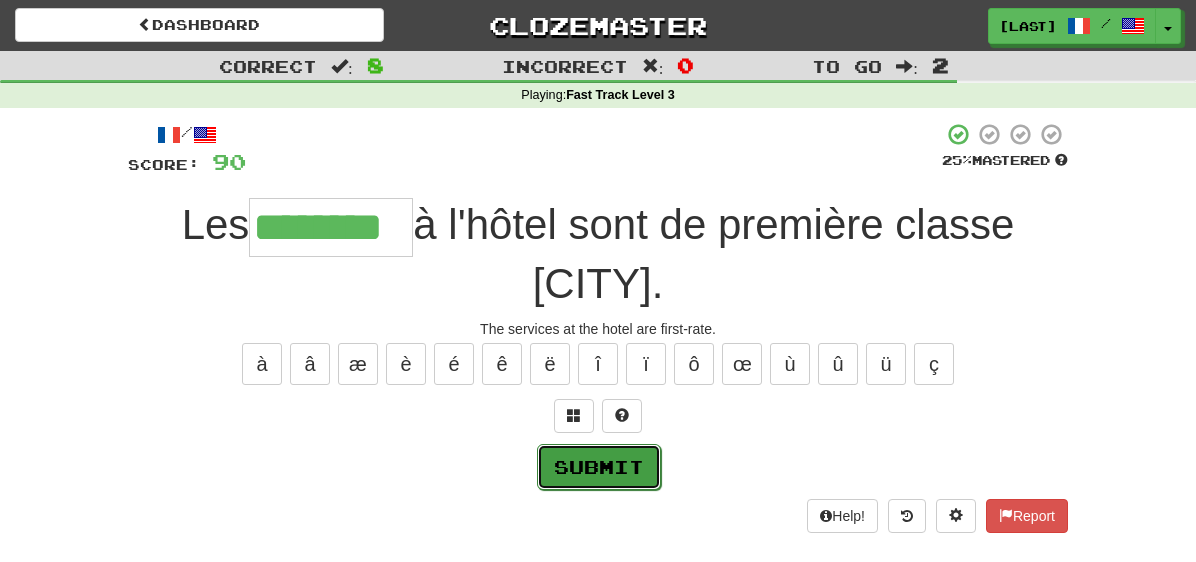 click on "Submit" at bounding box center [599, 467] 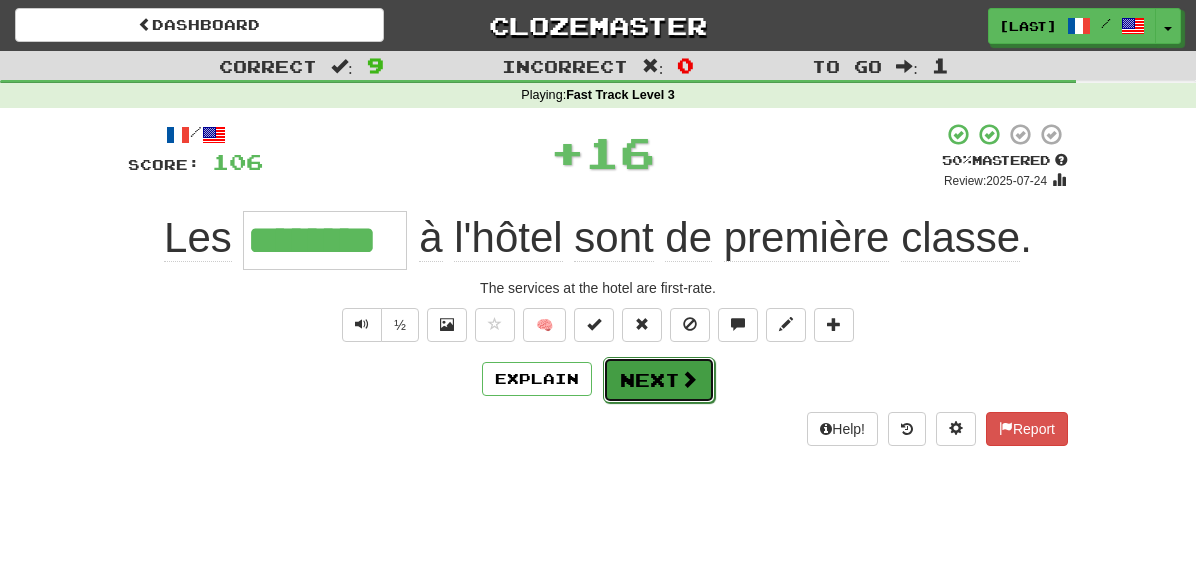 click on "Next" at bounding box center [659, 380] 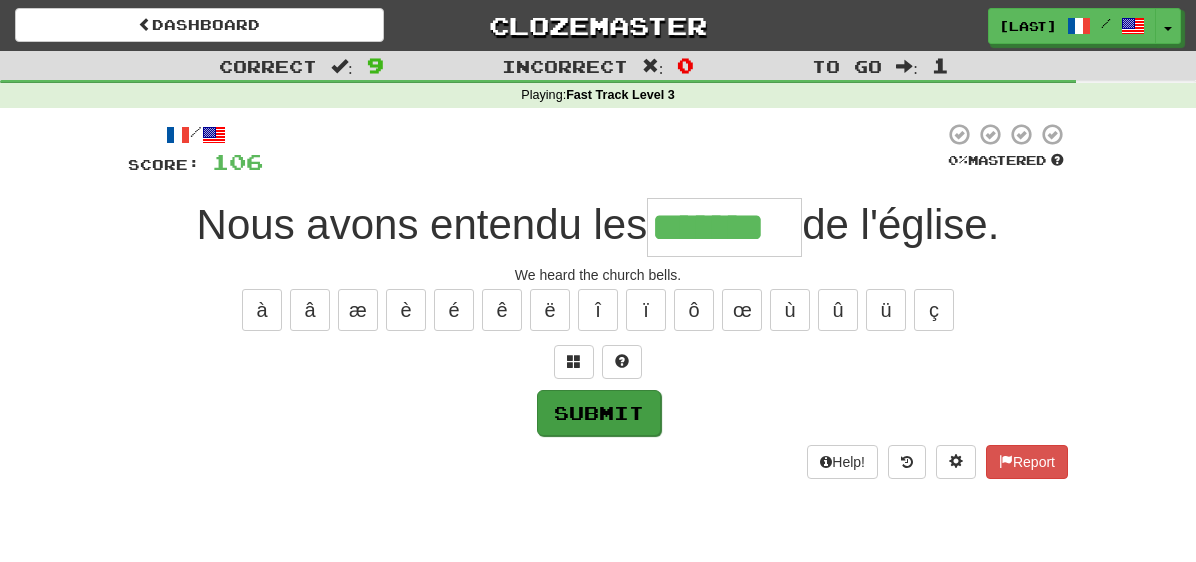 type on "*******" 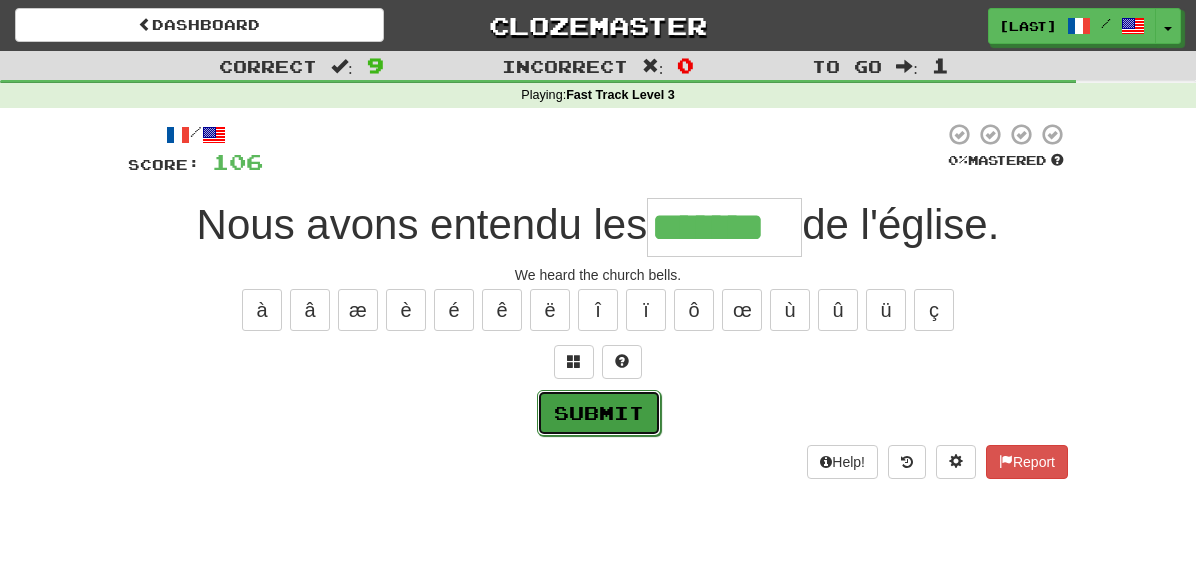 click on "Submit" at bounding box center (599, 413) 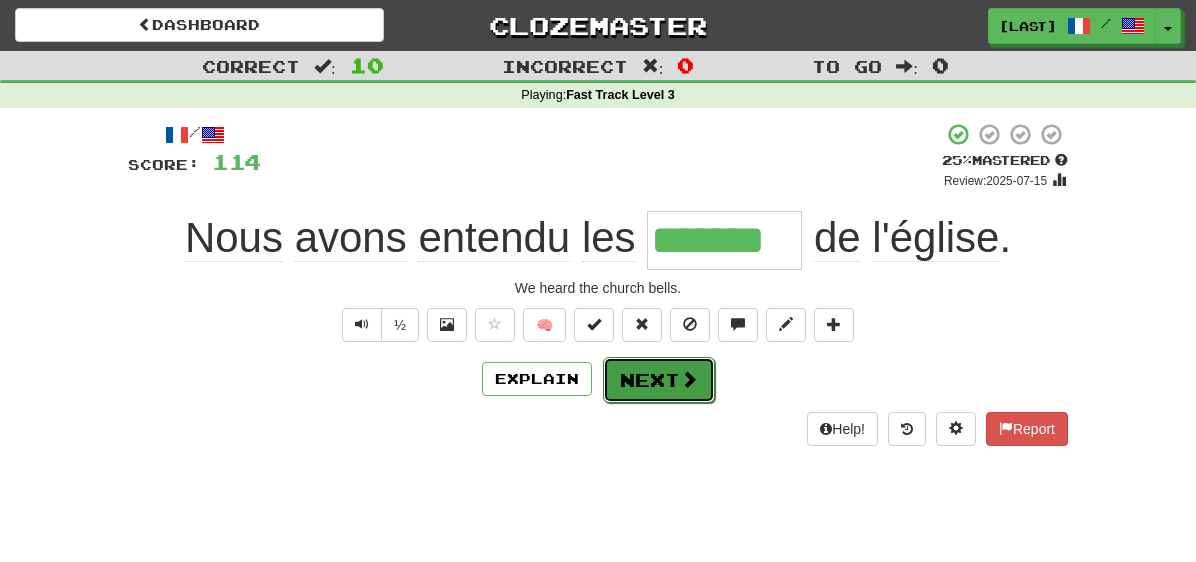 click on "Next" at bounding box center [659, 380] 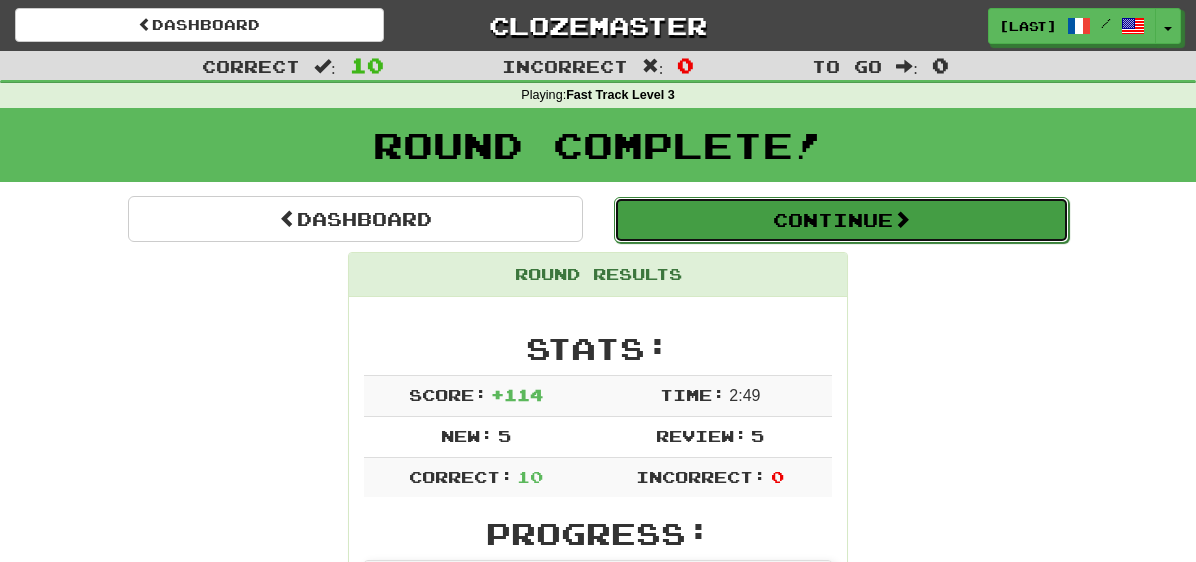 click on "Continue" at bounding box center (841, 220) 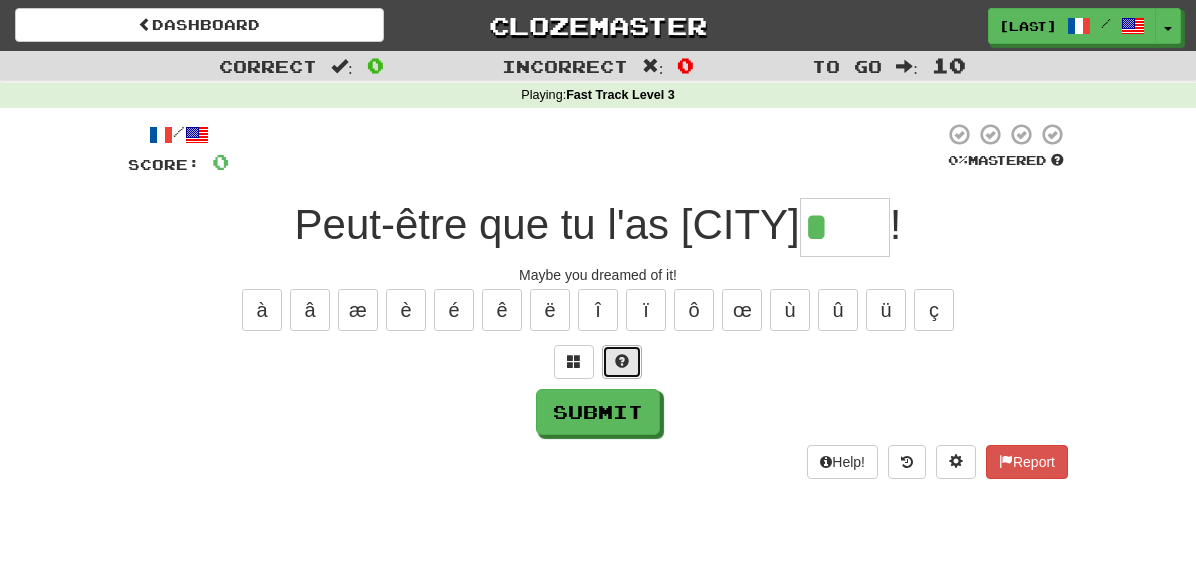 click at bounding box center (622, 361) 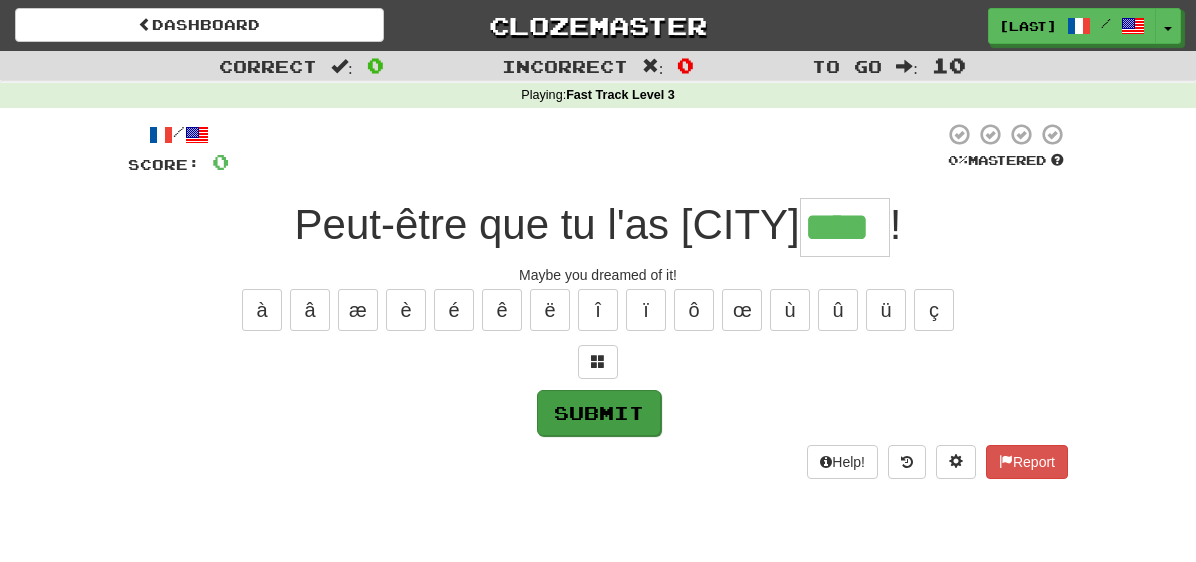 type on "****" 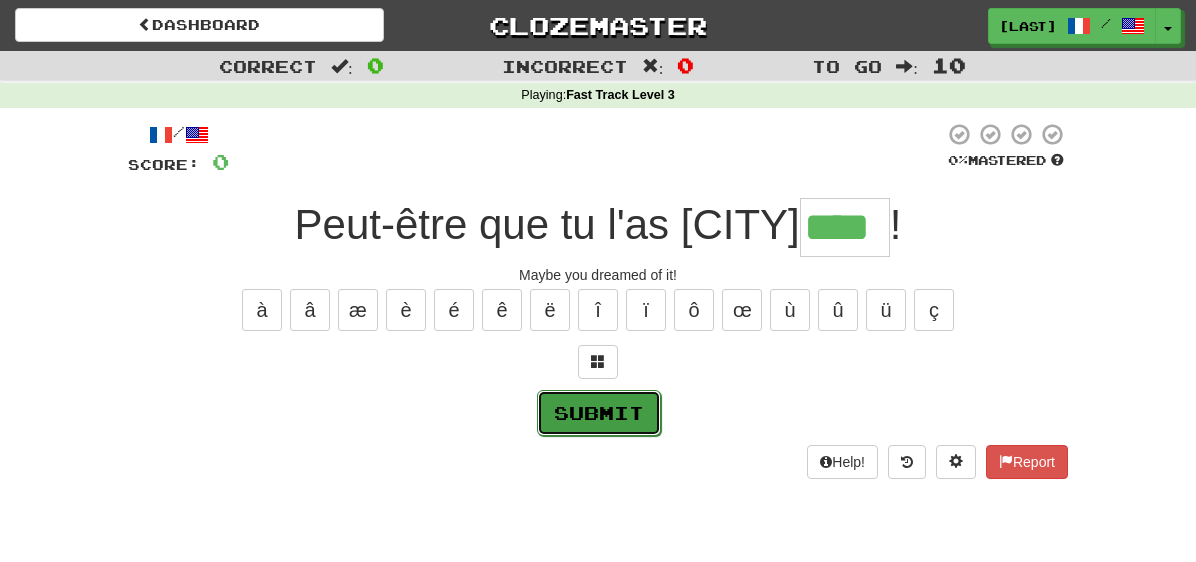 click on "Submit" at bounding box center (599, 413) 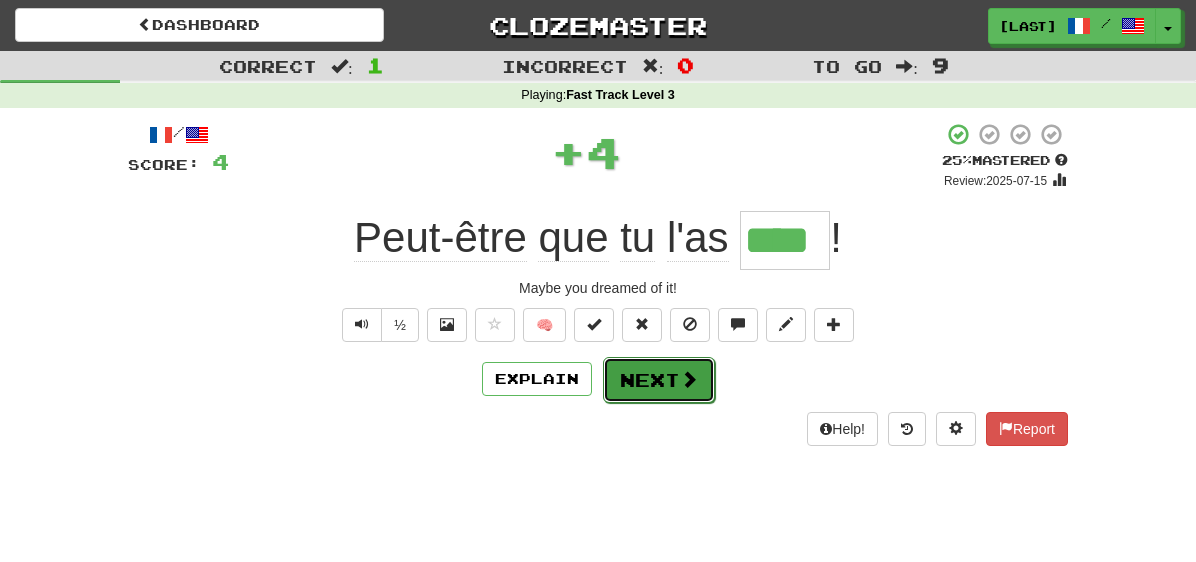 click on "Next" at bounding box center (659, 380) 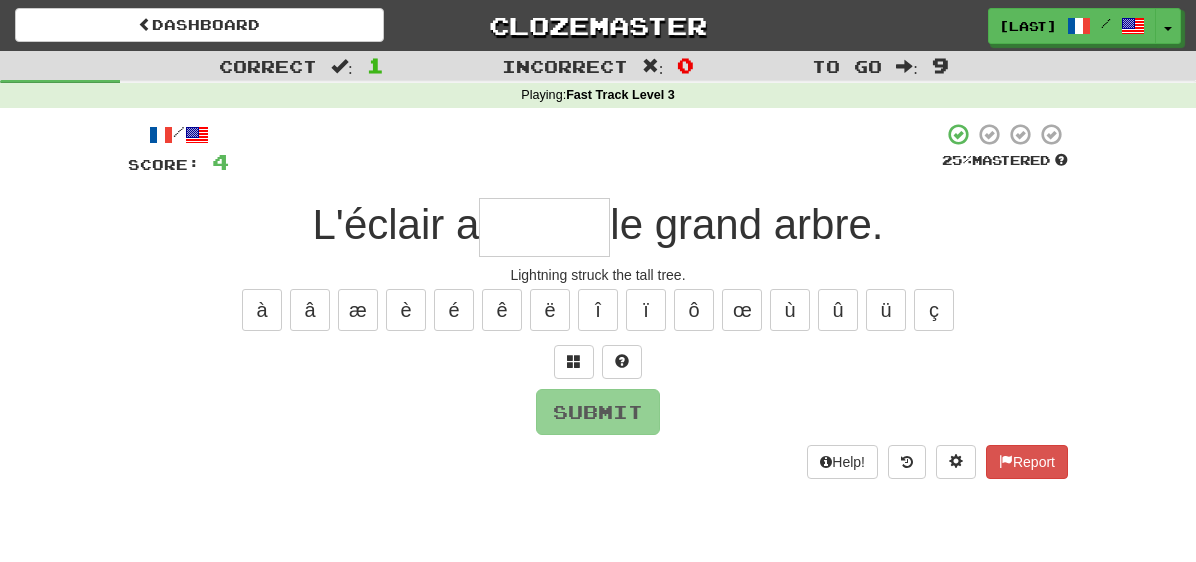 type on "*" 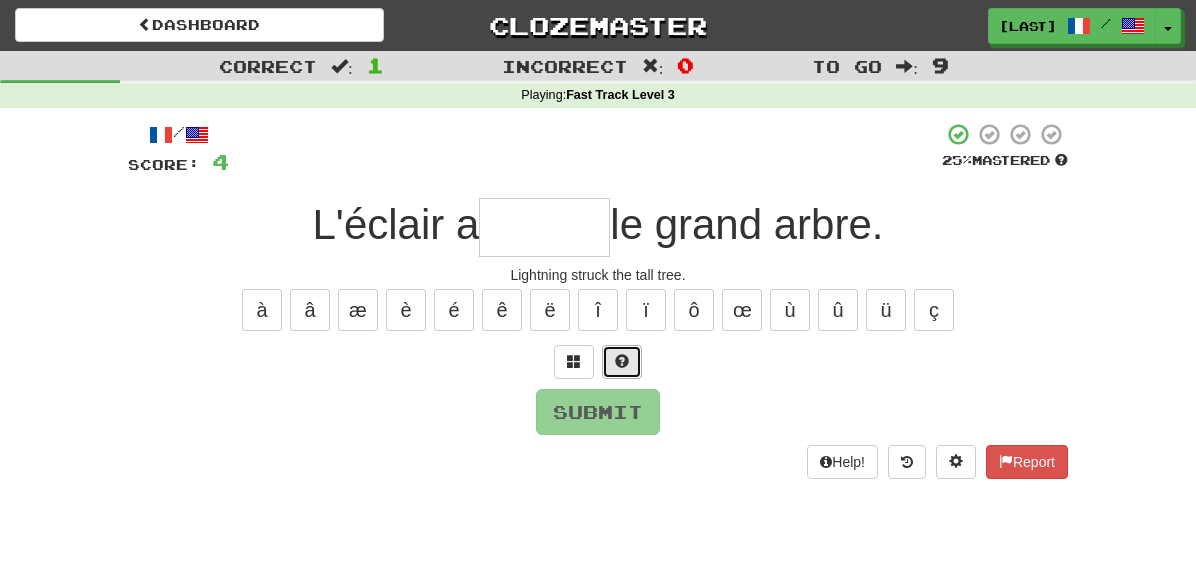 click at bounding box center (622, 361) 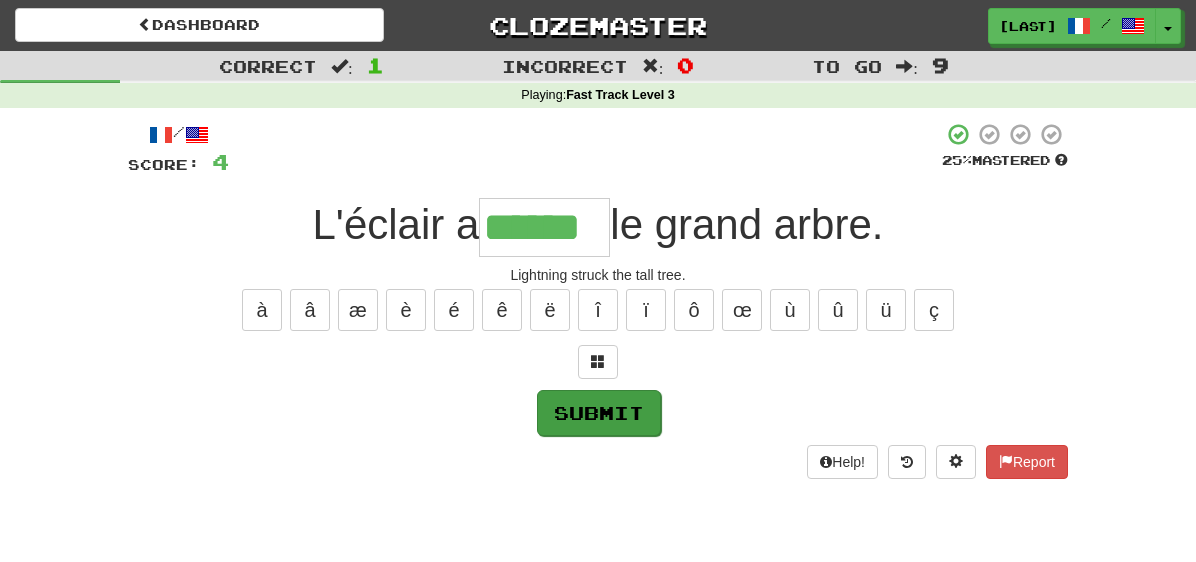 type on "******" 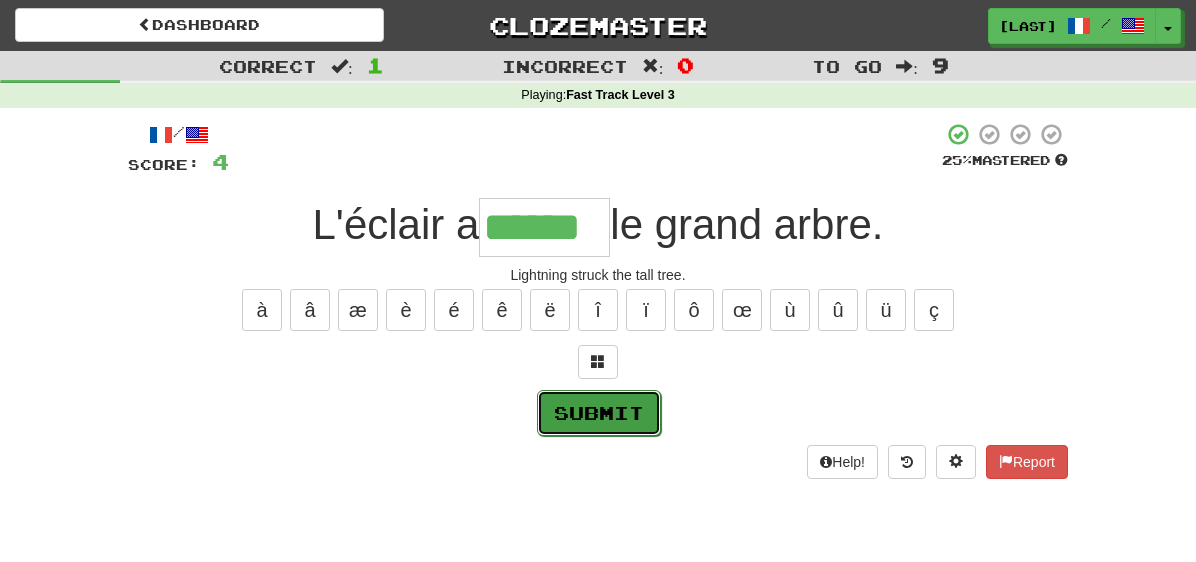 click on "Submit" at bounding box center [599, 413] 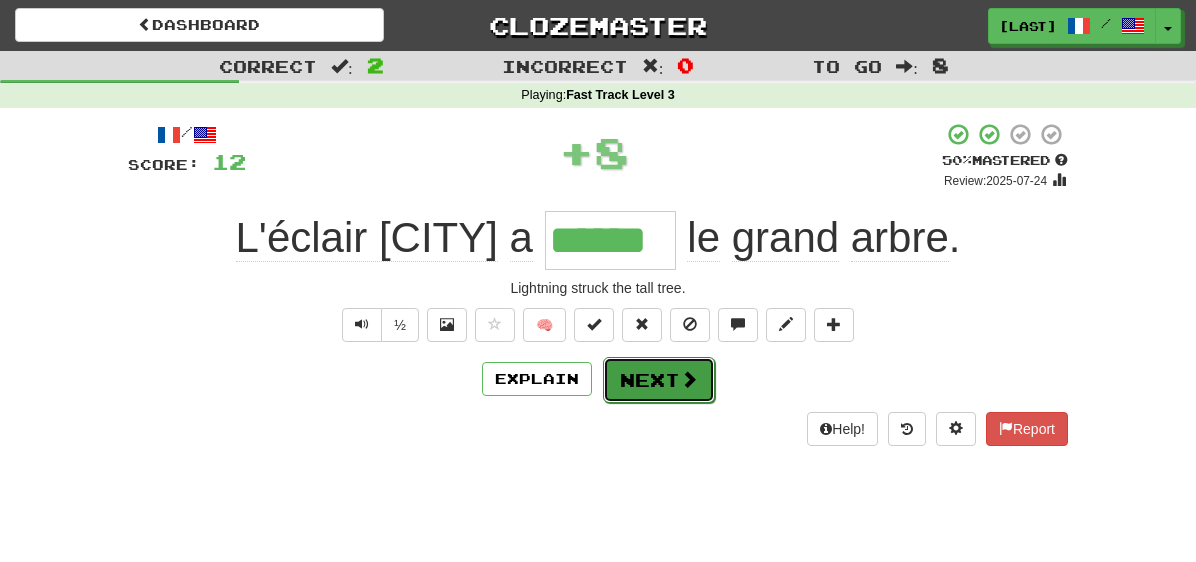 click on "Next" at bounding box center (659, 380) 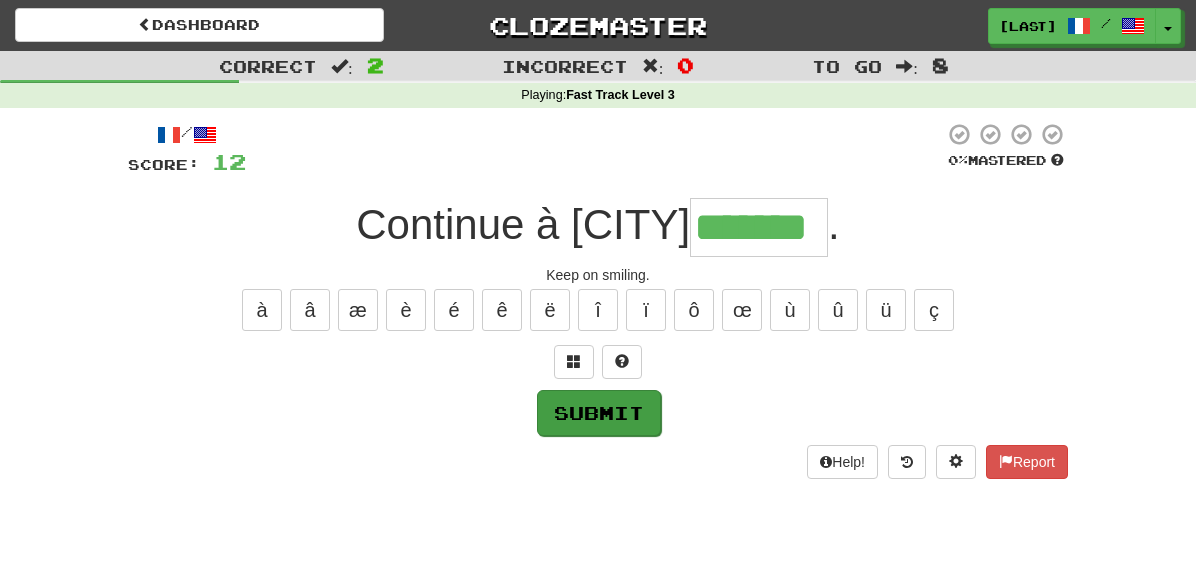 type on "*******" 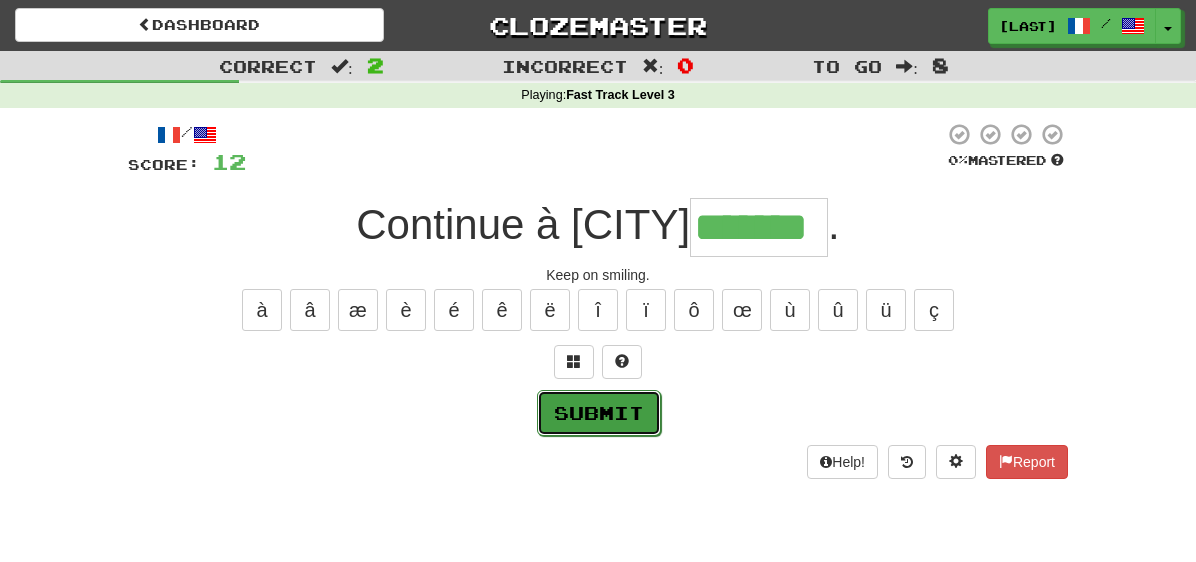 click on "Submit" at bounding box center (599, 413) 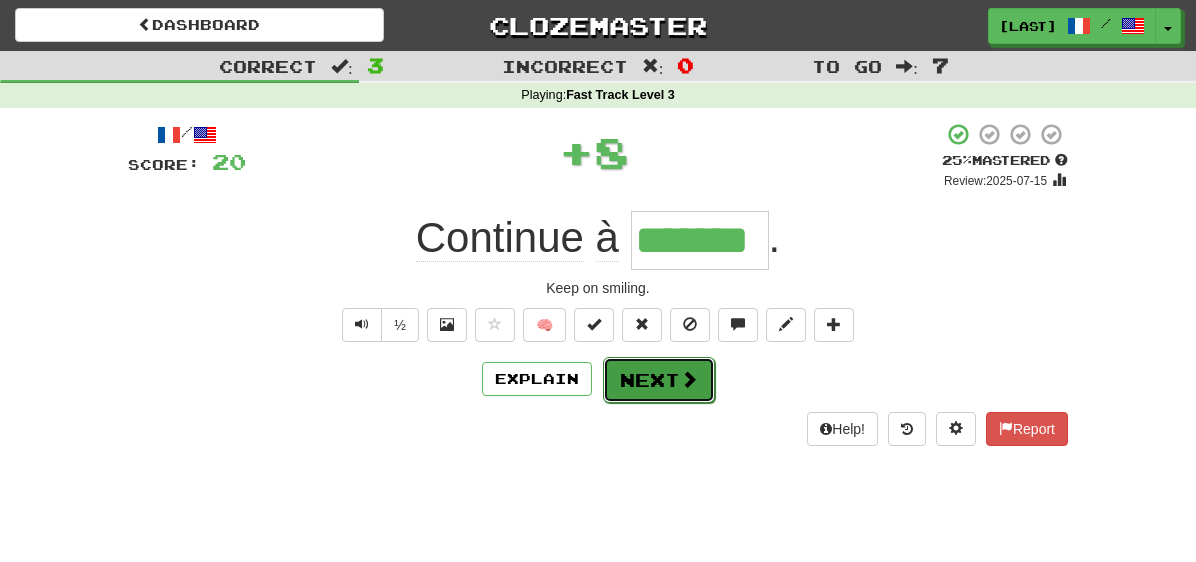 click on "Next" at bounding box center [659, 380] 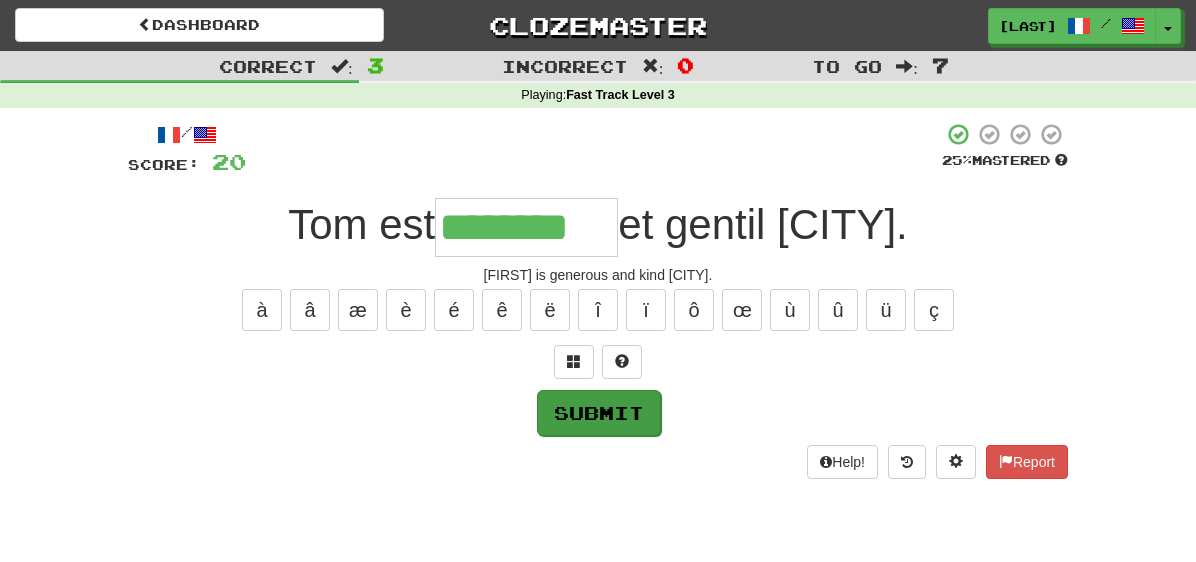 type on "********" 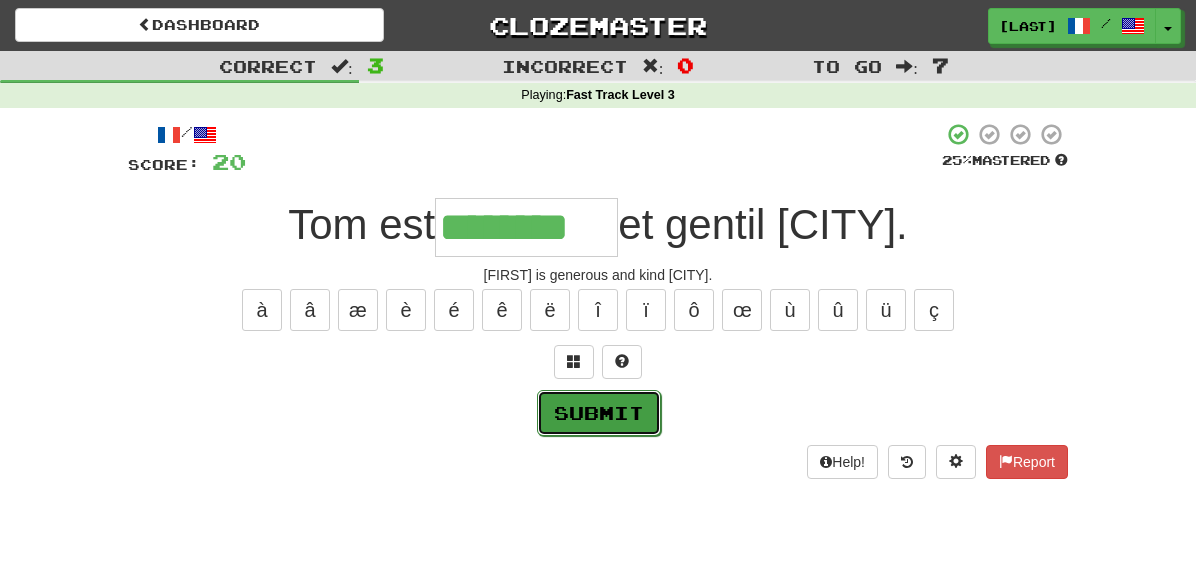 click on "Submit" at bounding box center (599, 413) 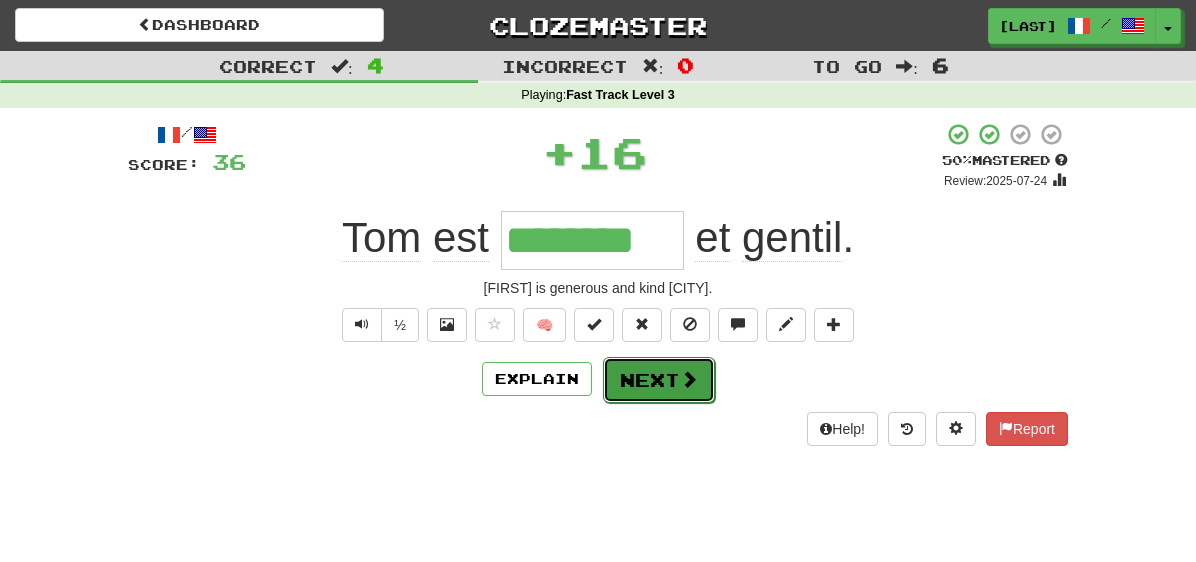 click on "Next" at bounding box center [659, 380] 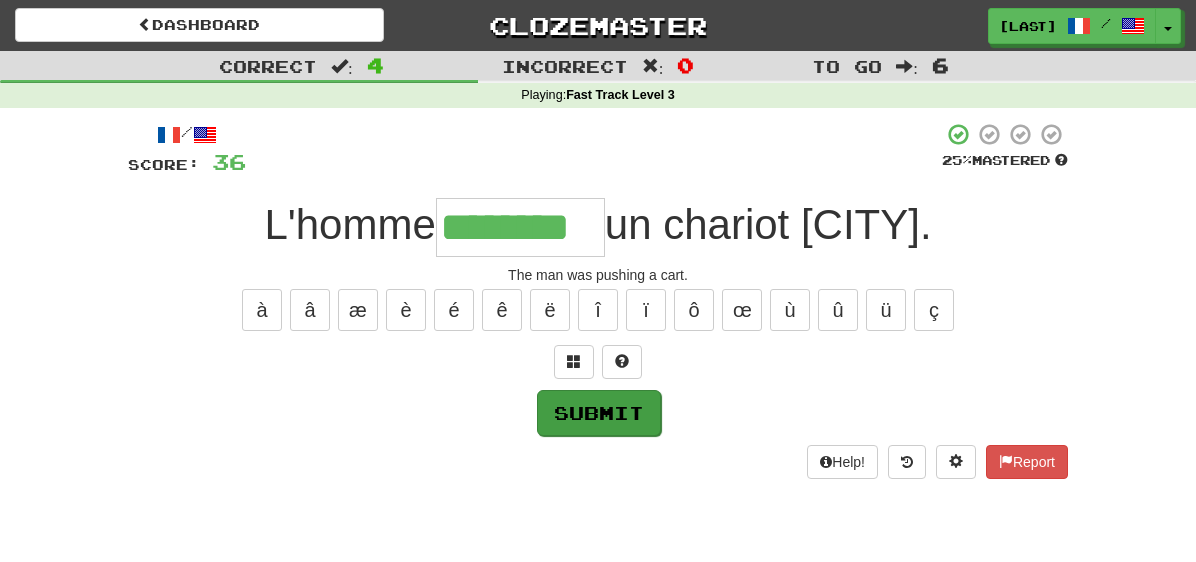 type on "********" 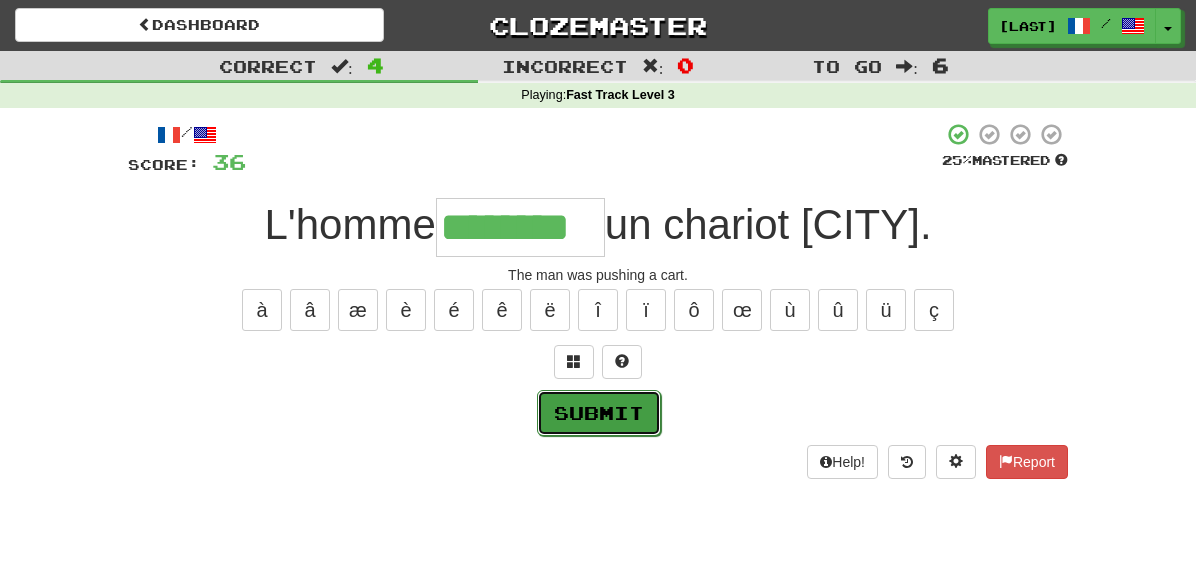click on "Submit" at bounding box center [599, 413] 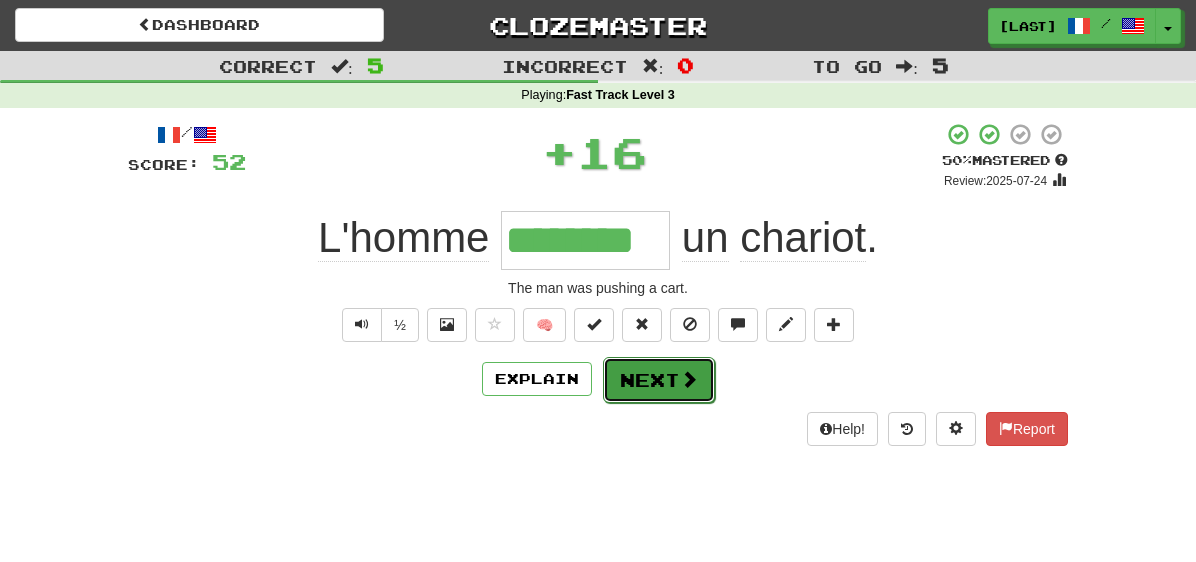 click on "Next" at bounding box center (659, 380) 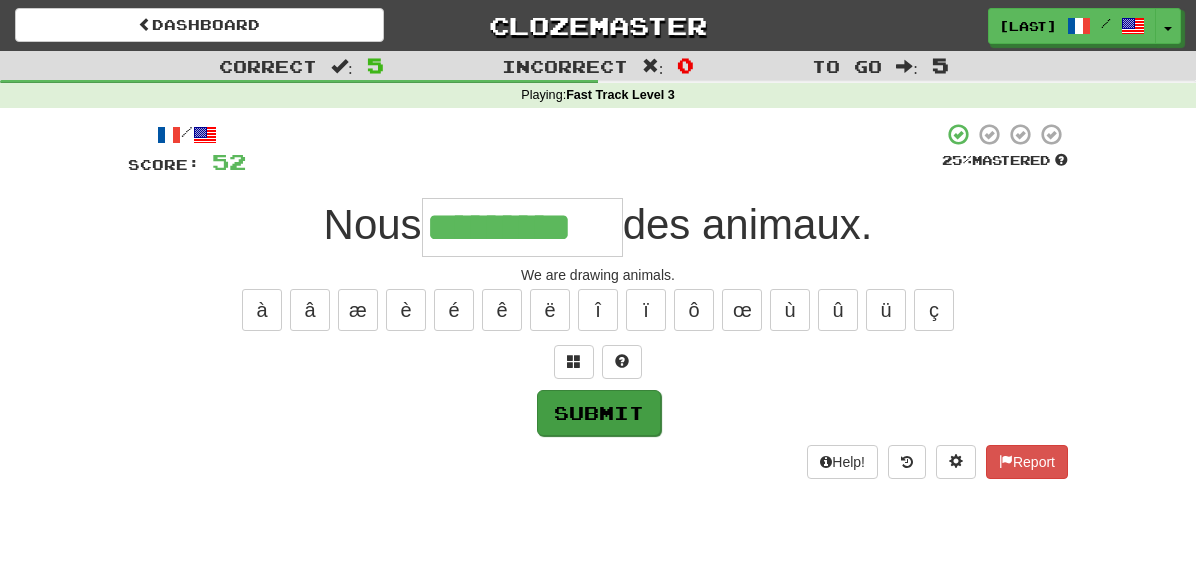 type on "*********" 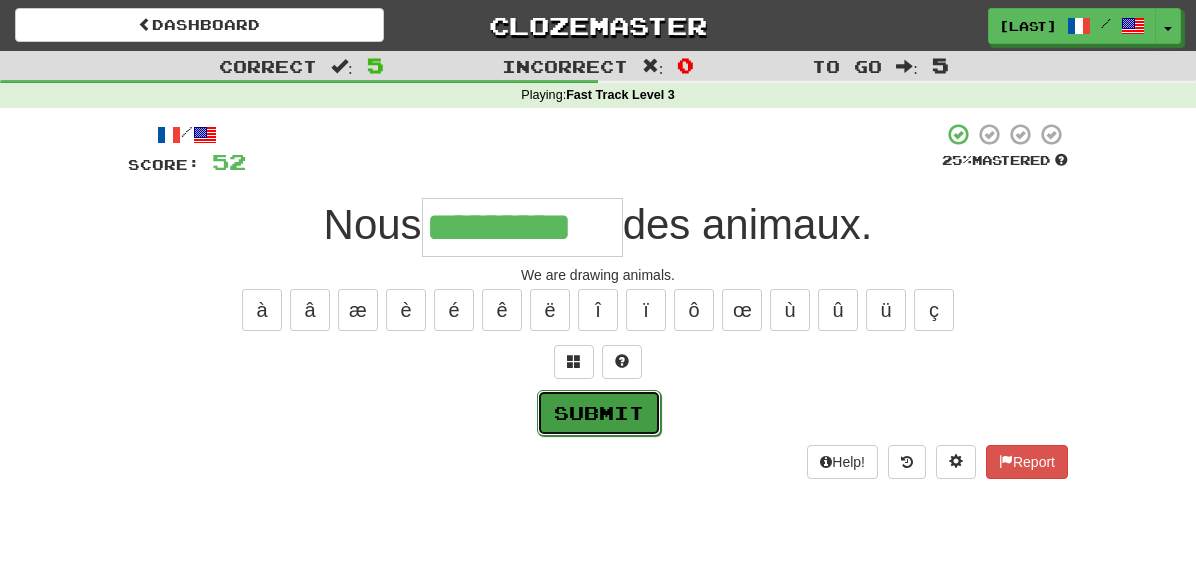 click on "Submit" at bounding box center (599, 413) 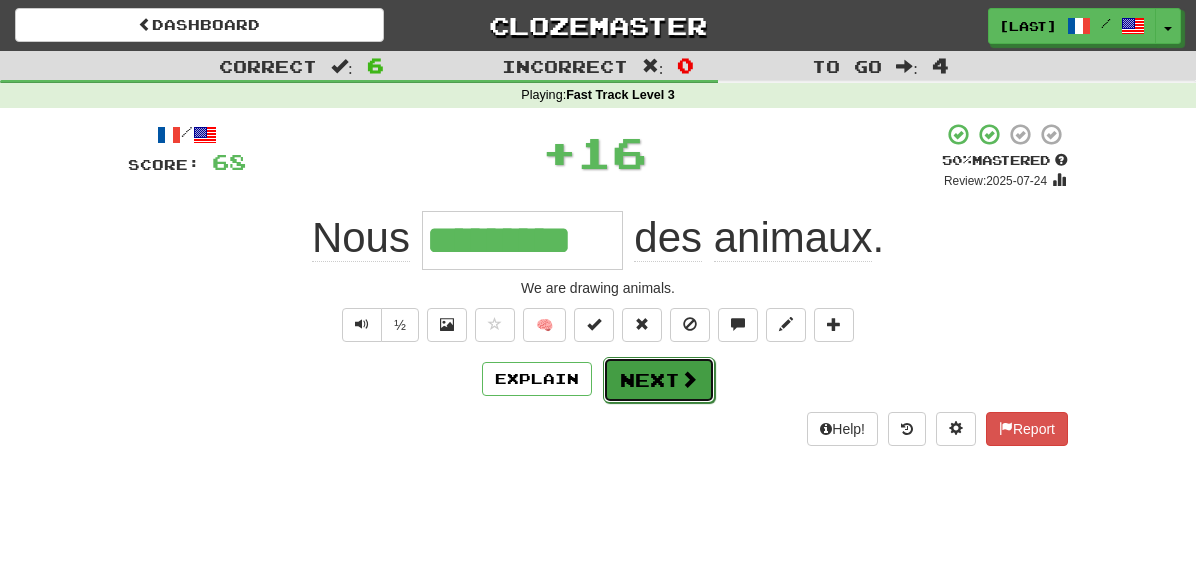 click on "Next" at bounding box center (659, 380) 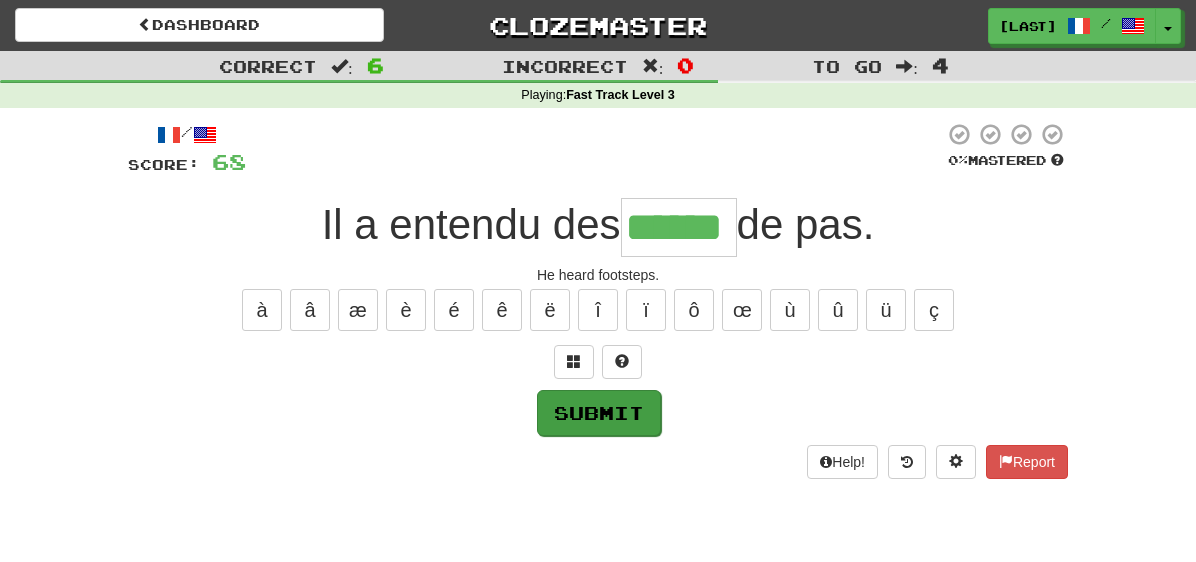 type on "******" 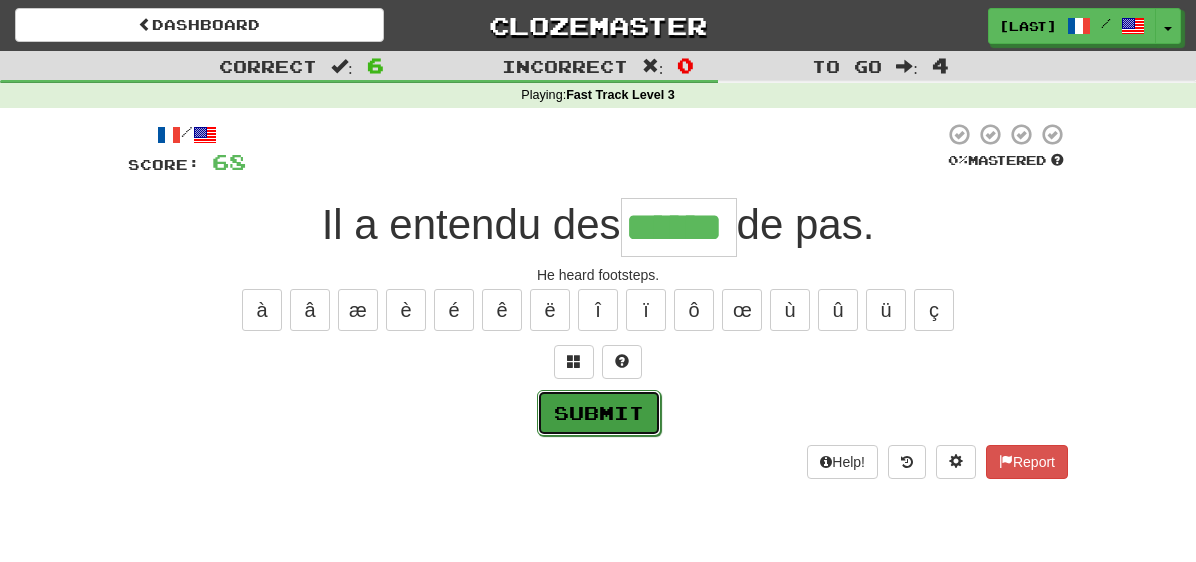 click on "Submit" at bounding box center [599, 413] 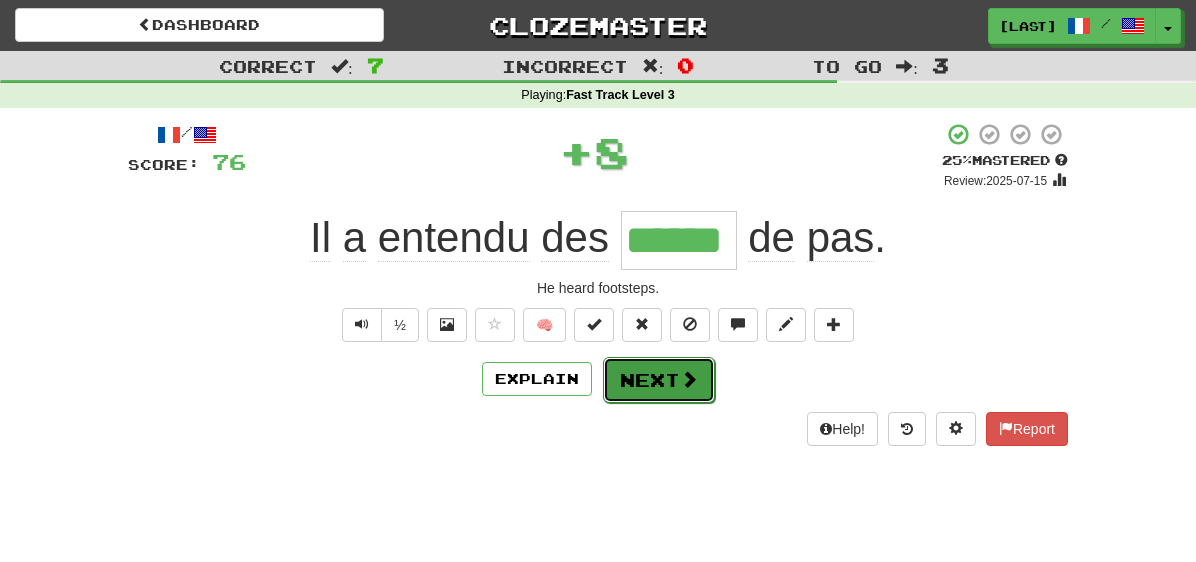 click on "Next" at bounding box center [659, 380] 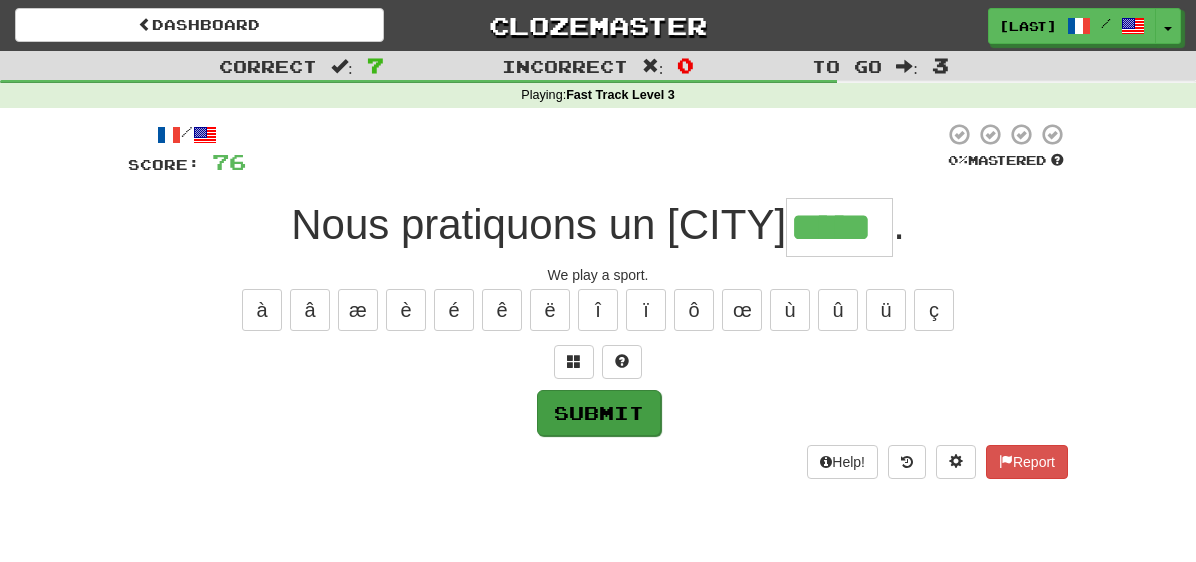 type on "*****" 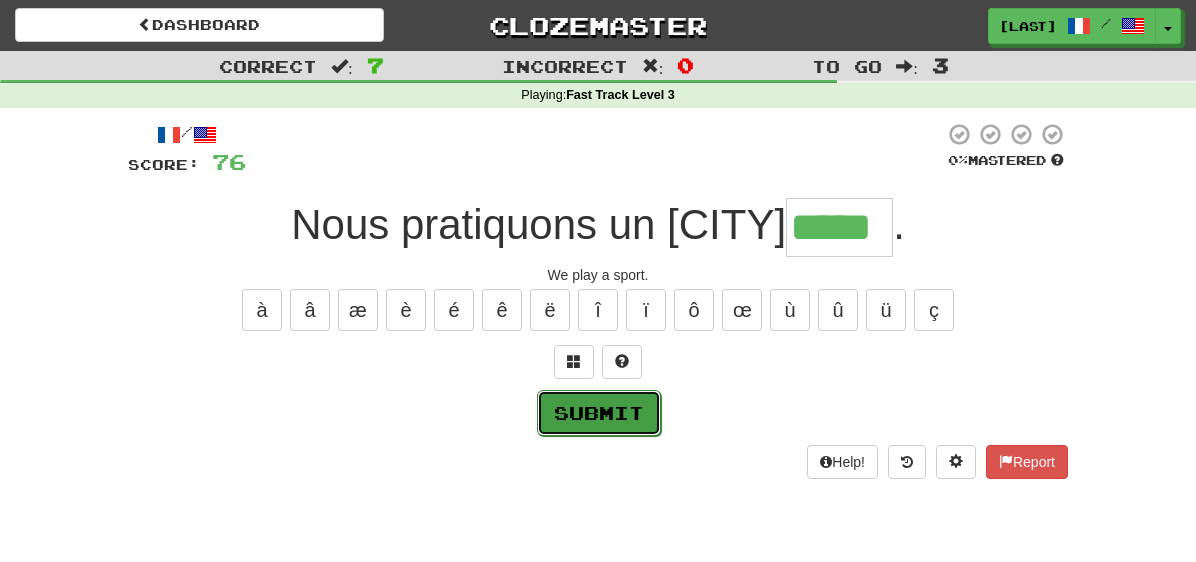 click on "Submit" at bounding box center [599, 413] 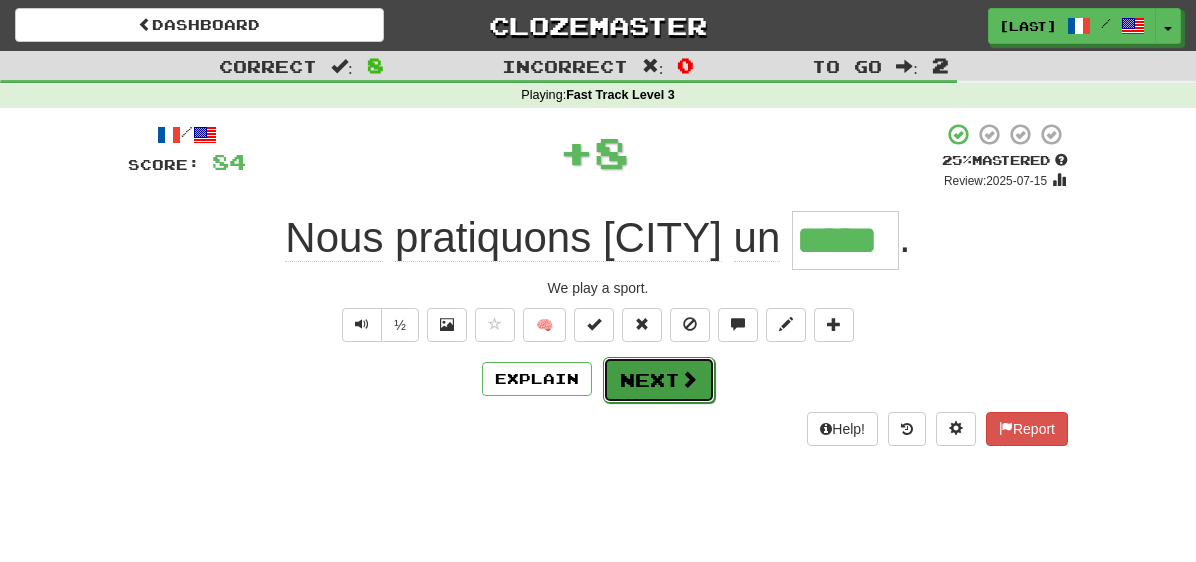 click on "Next" at bounding box center (659, 380) 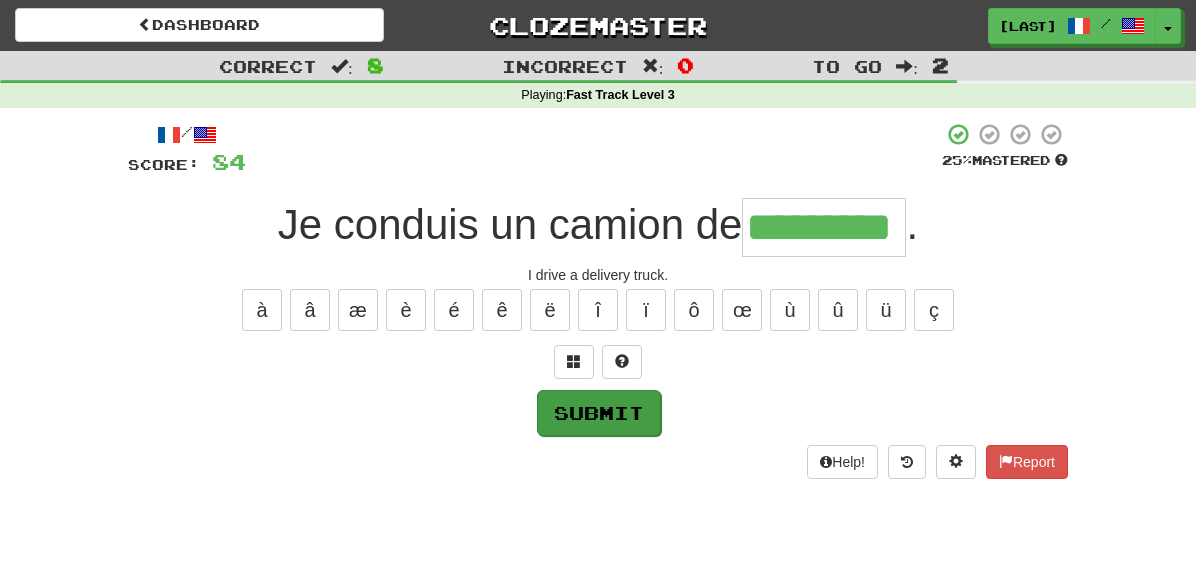 type on "*********" 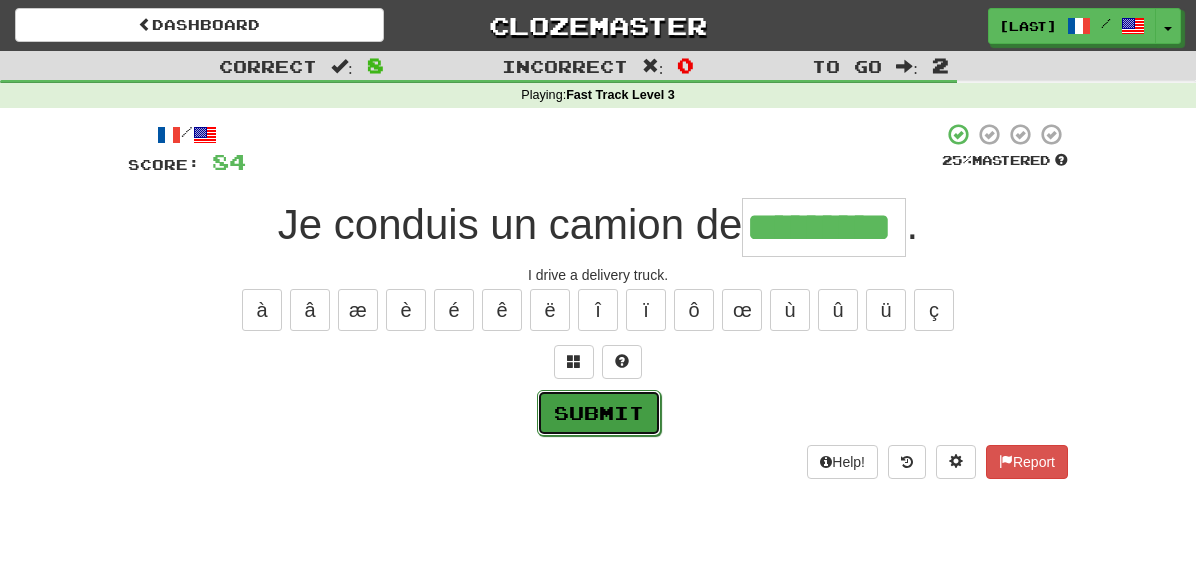 click on "Submit" at bounding box center [599, 413] 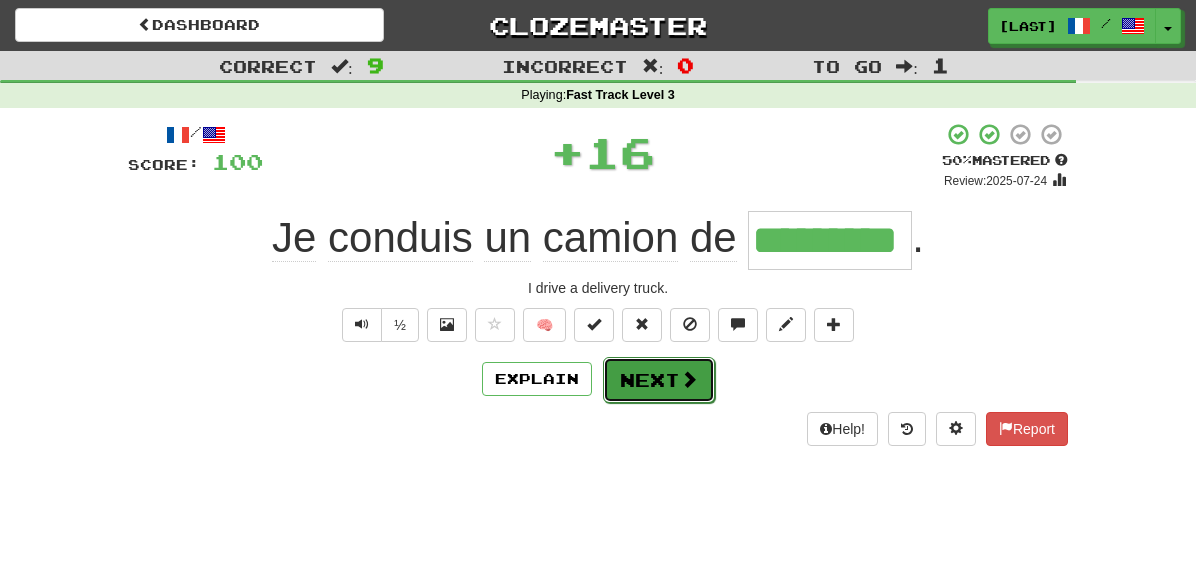 click on "Next" at bounding box center [659, 380] 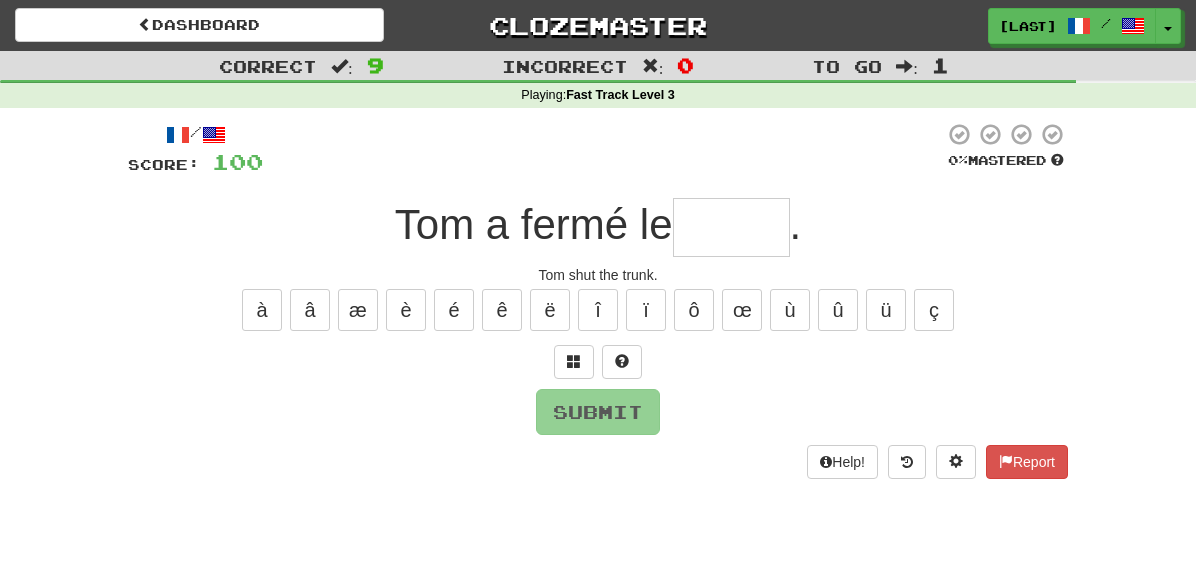 type on "*" 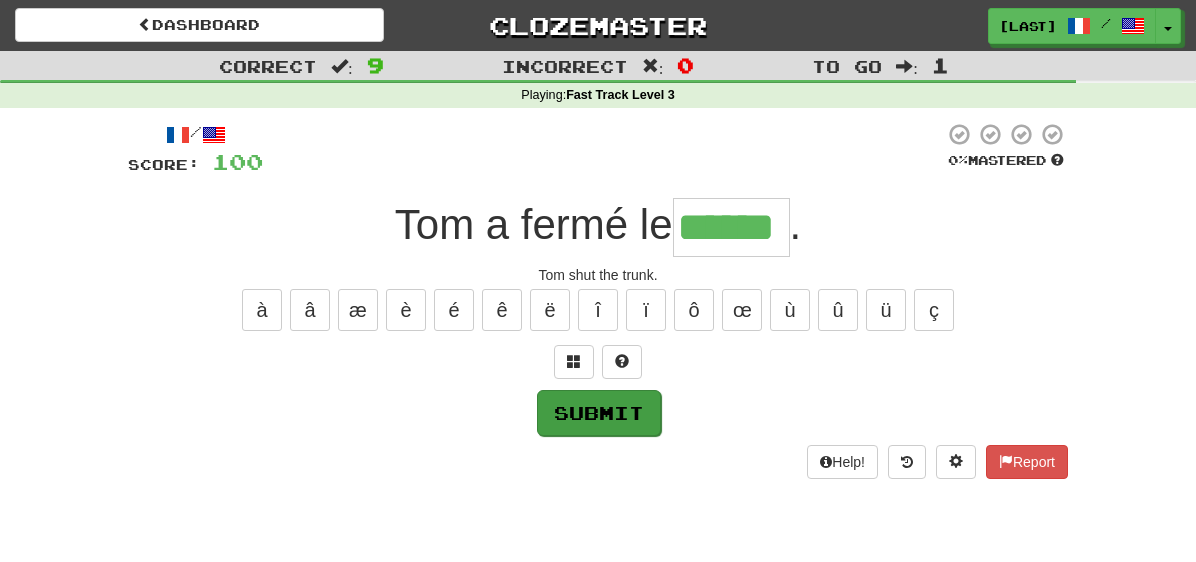 type on "******" 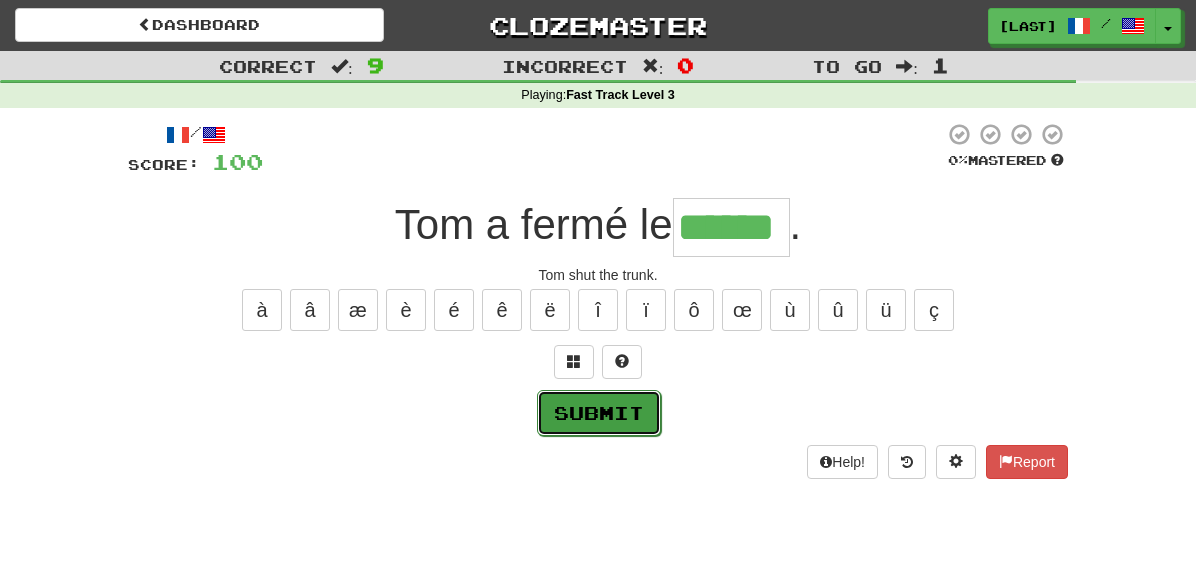 click on "Submit" at bounding box center [599, 413] 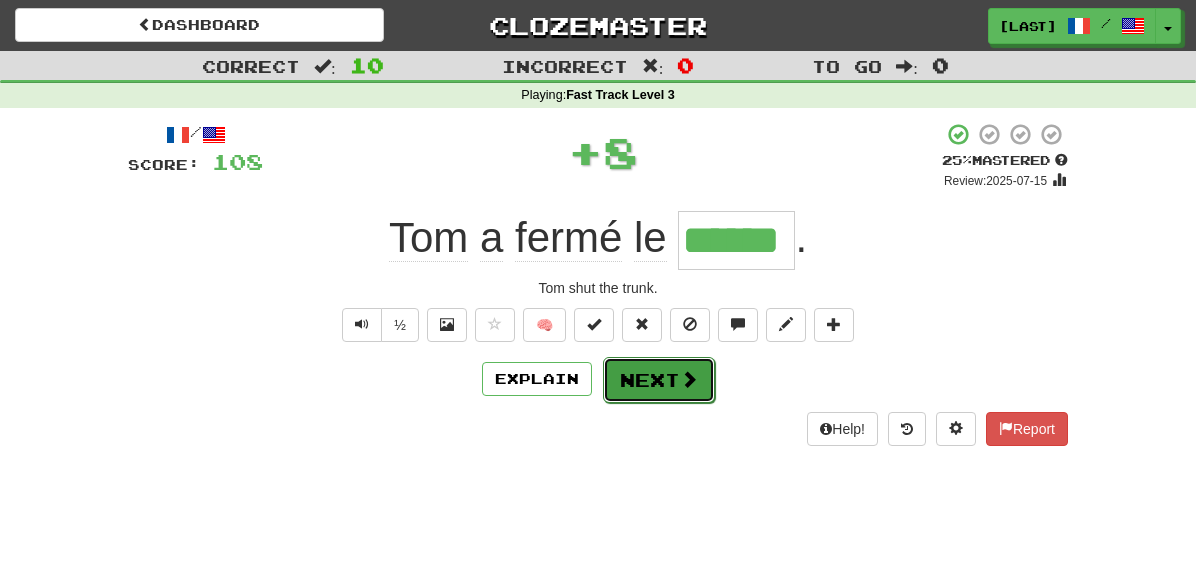 click on "Next" at bounding box center (659, 380) 